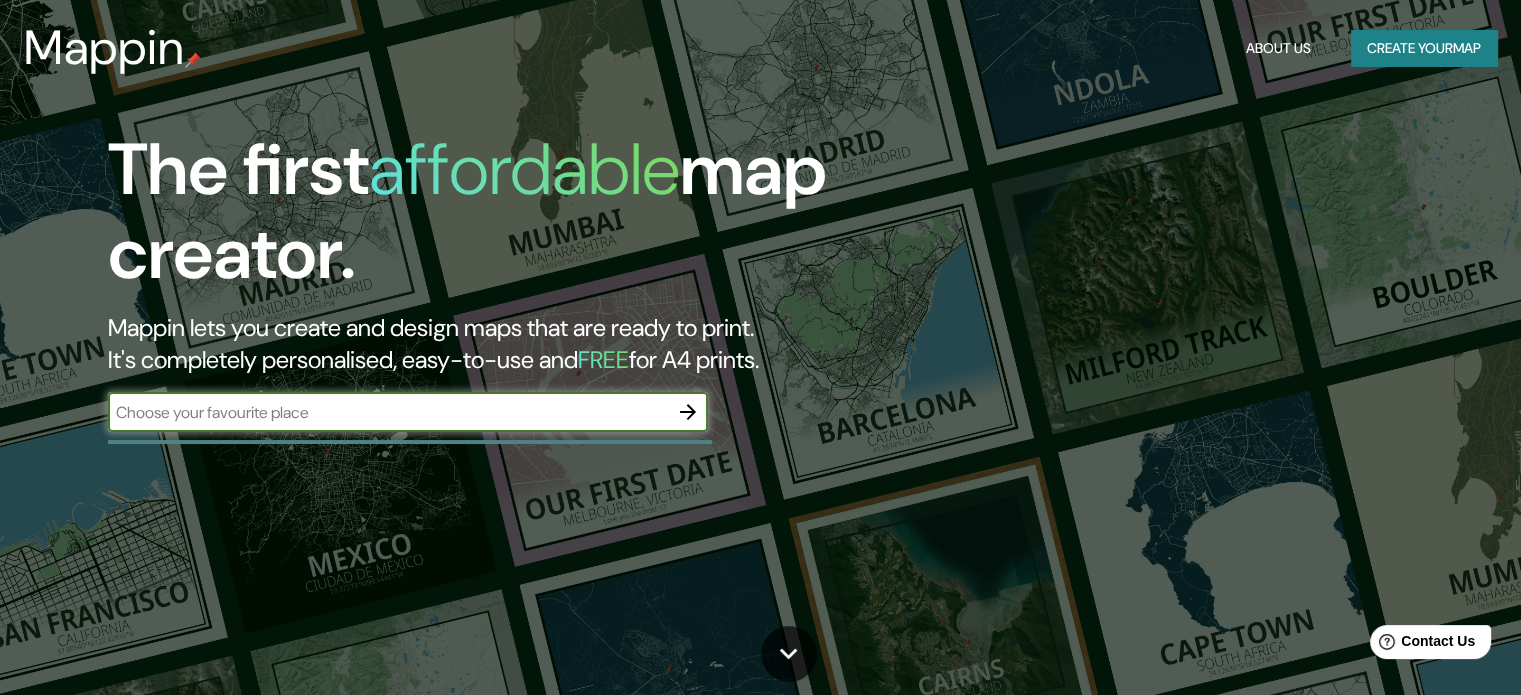 scroll, scrollTop: 0, scrollLeft: 0, axis: both 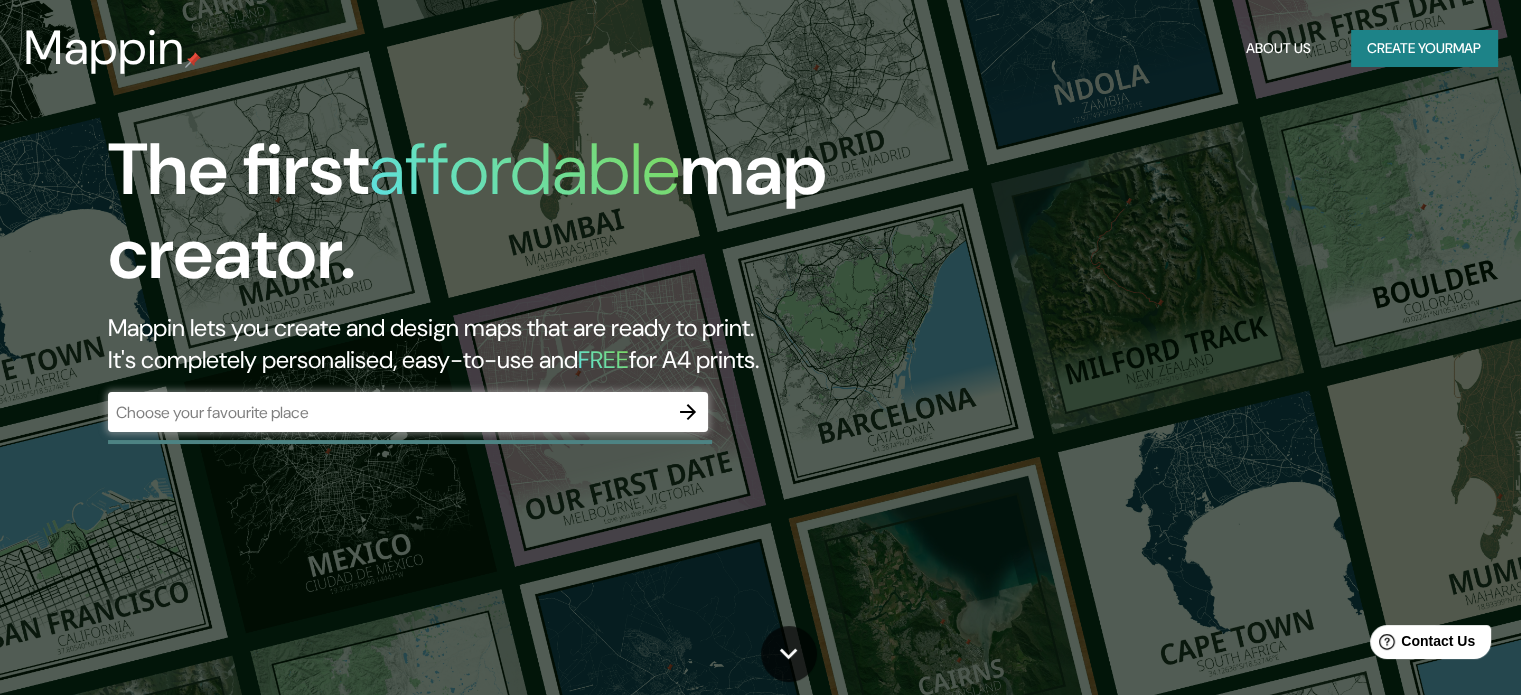 click on "​" at bounding box center (408, 412) 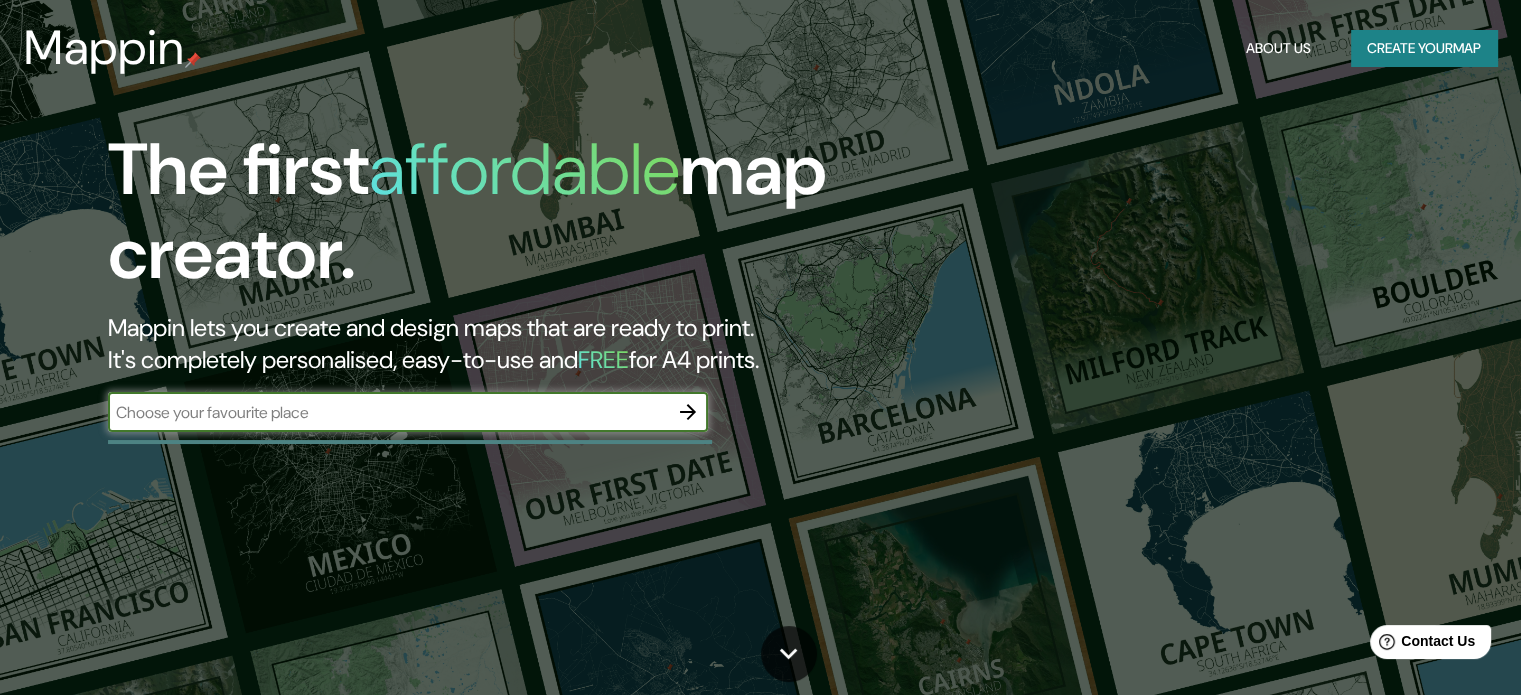 click on "Create your   map" at bounding box center (1424, 48) 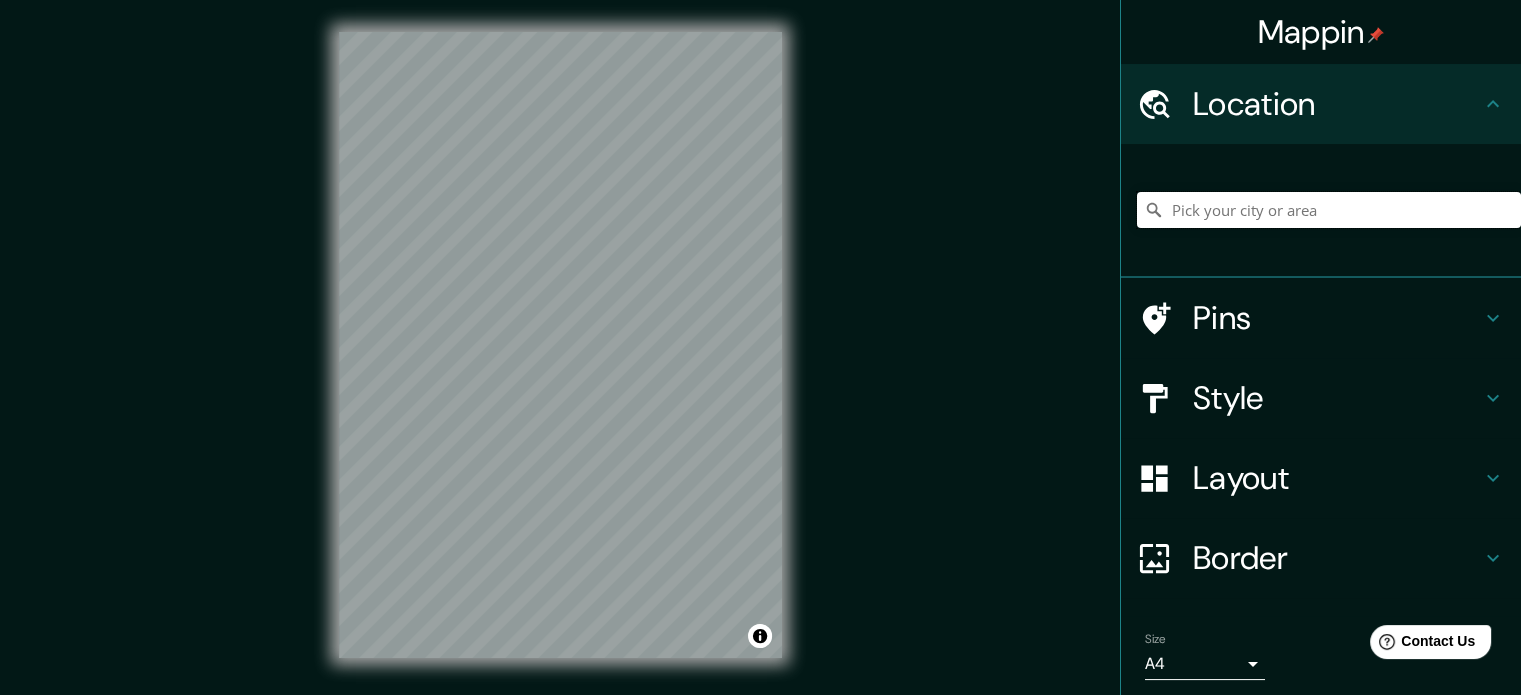 click at bounding box center (1329, 210) 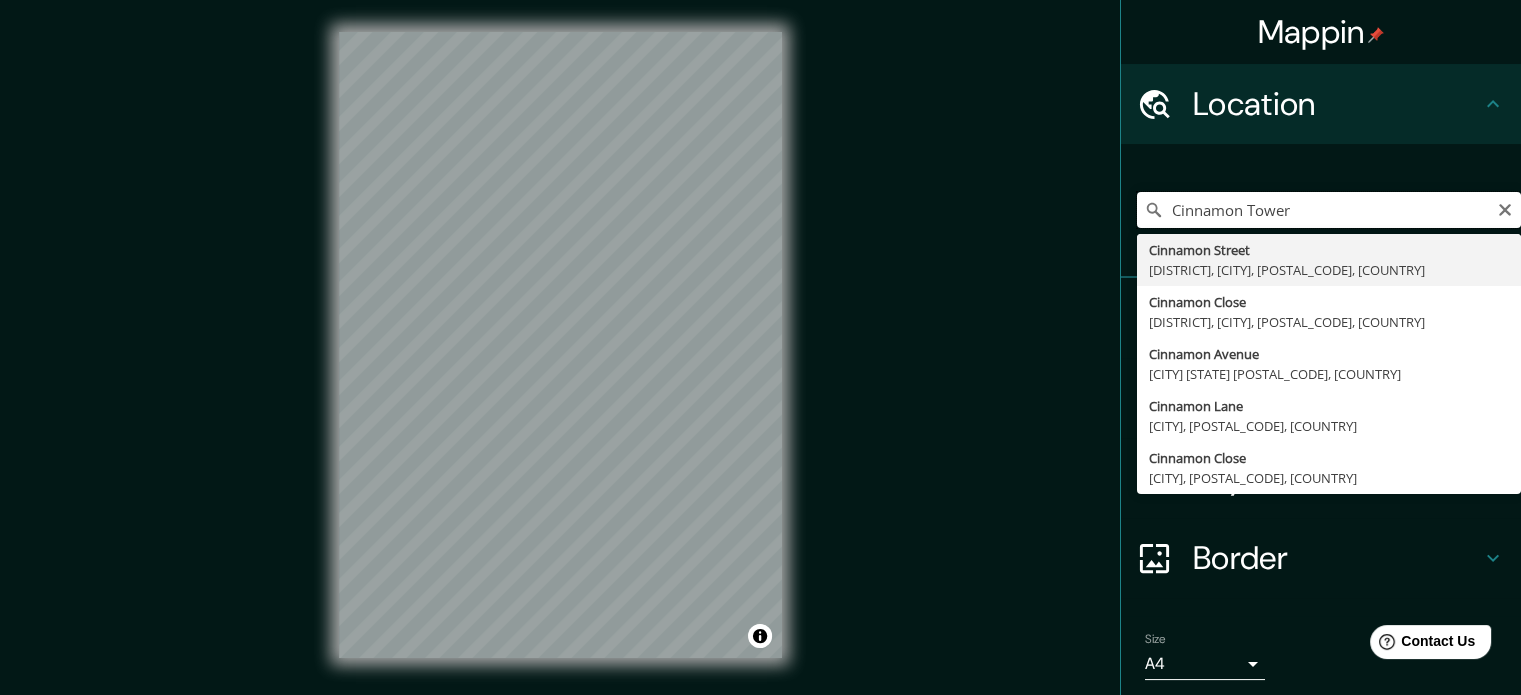 type on "Cinnamon Tower" 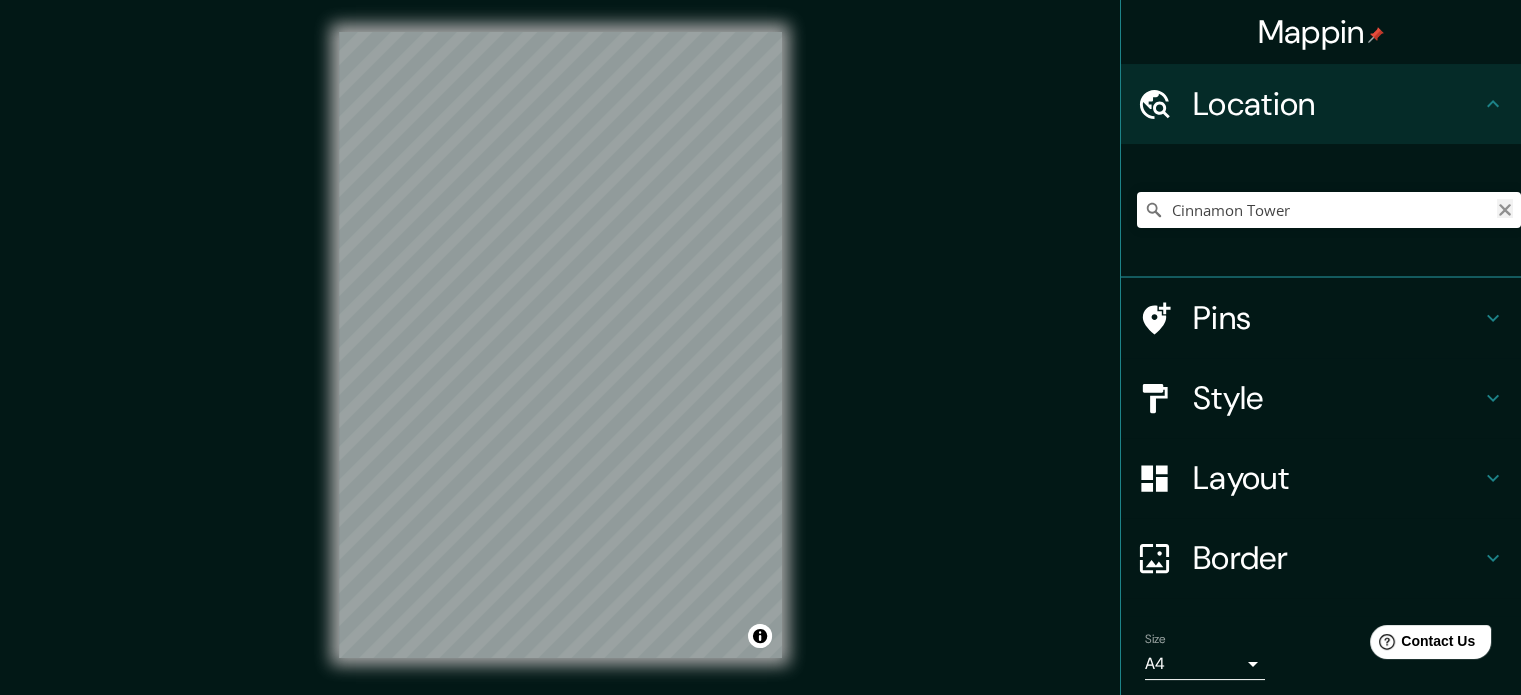 click 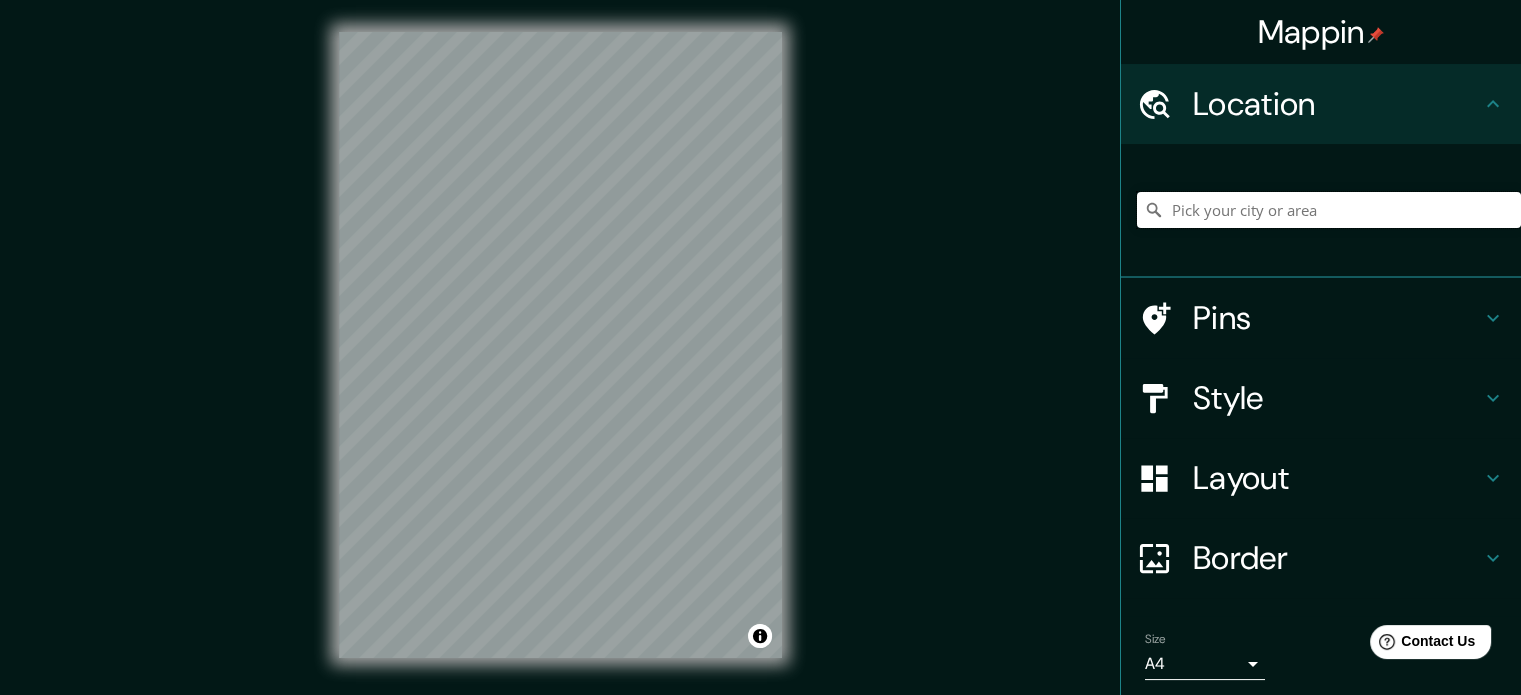 click at bounding box center [1329, 210] 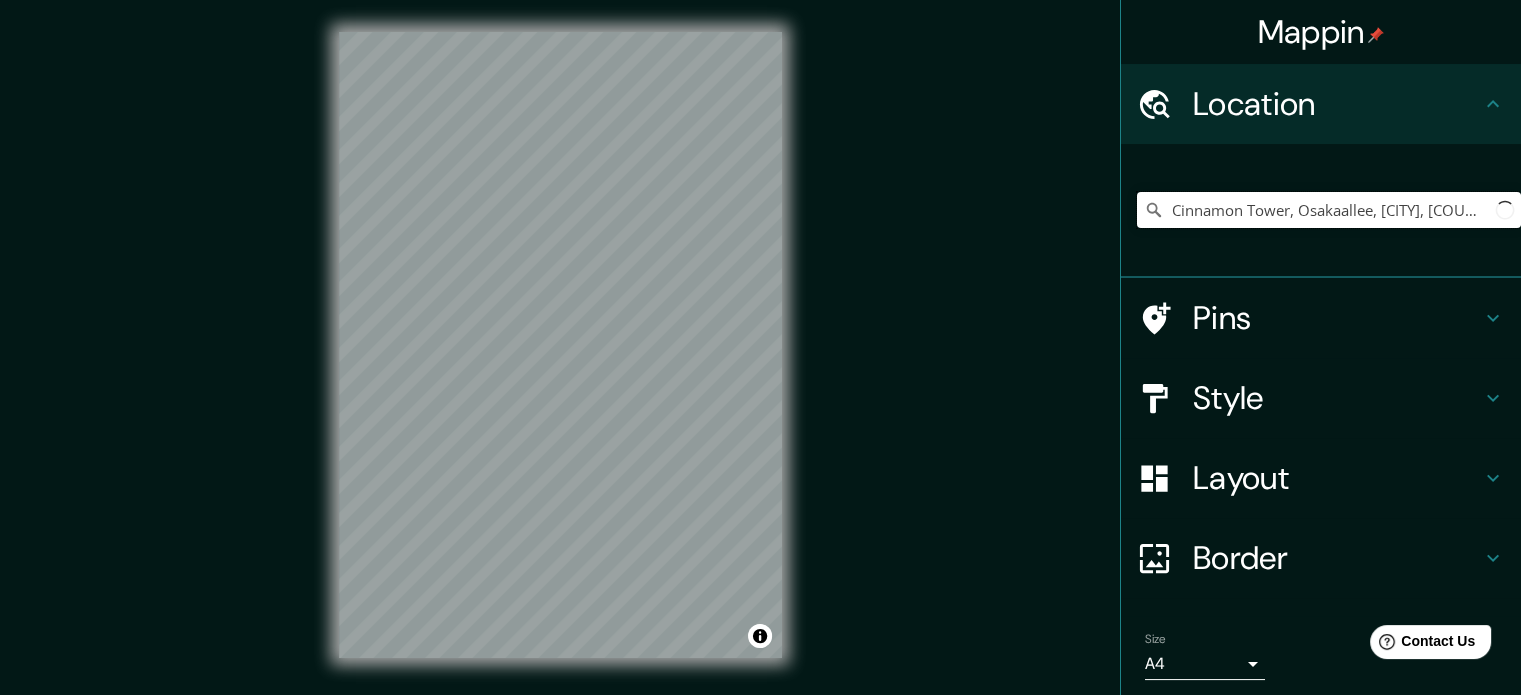 scroll, scrollTop: 0, scrollLeft: 44, axis: horizontal 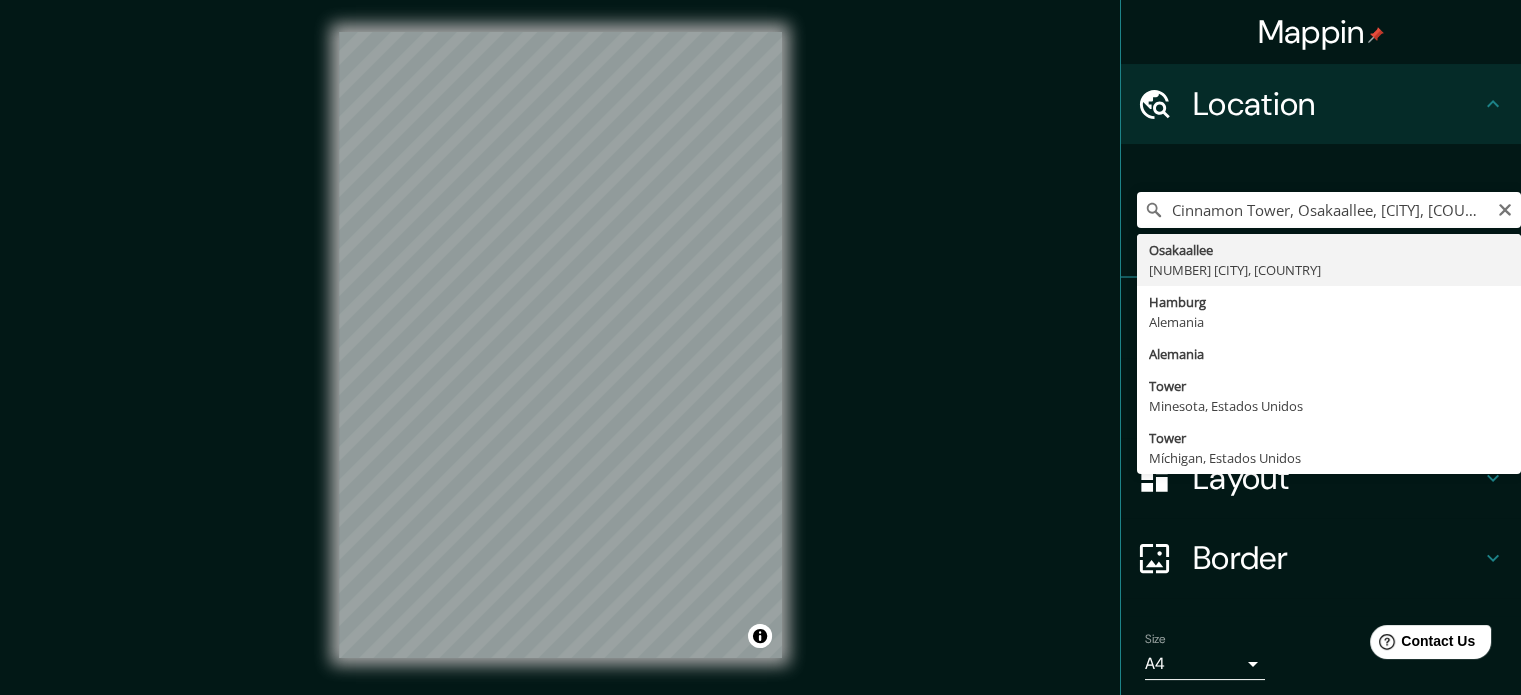 type on "Osakaallee, [NUMBER] [CITY], [COUNTRY]" 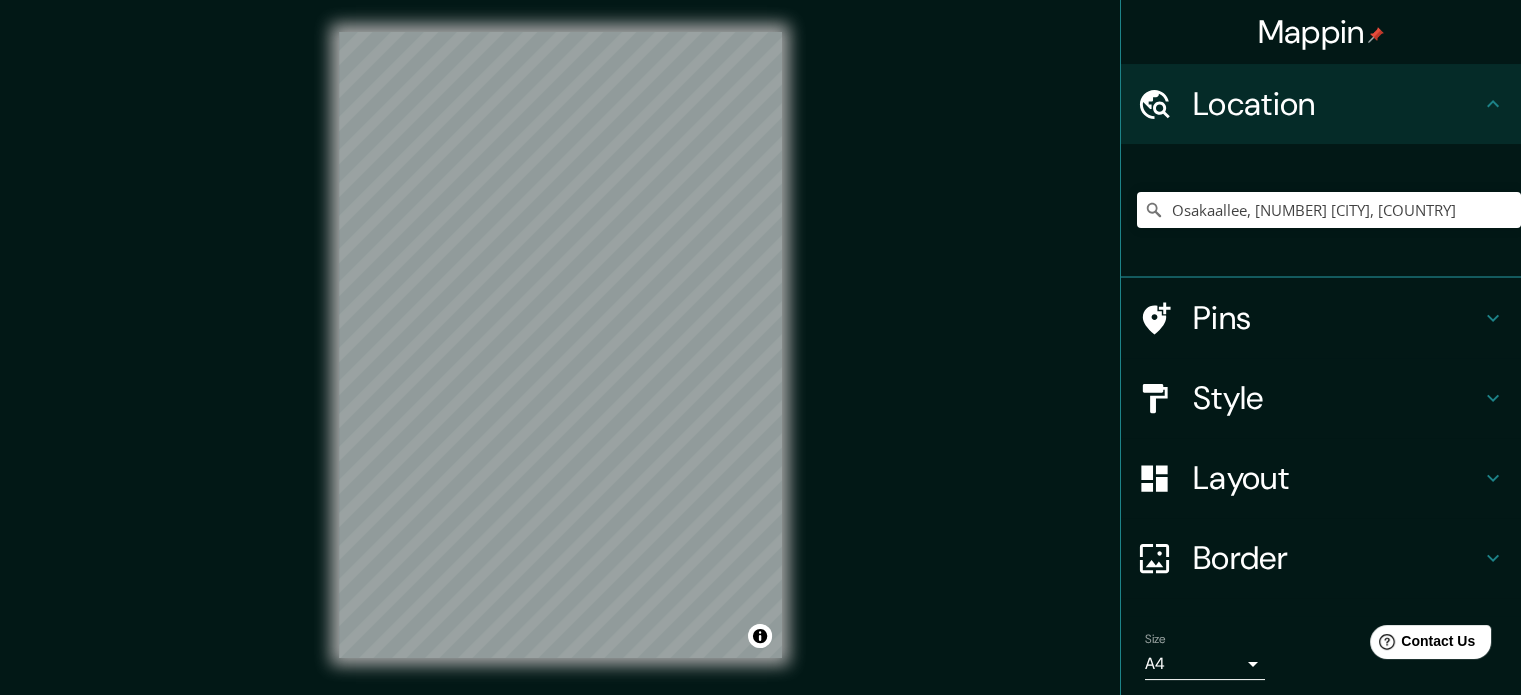 click on "Pins" at bounding box center (1337, 318) 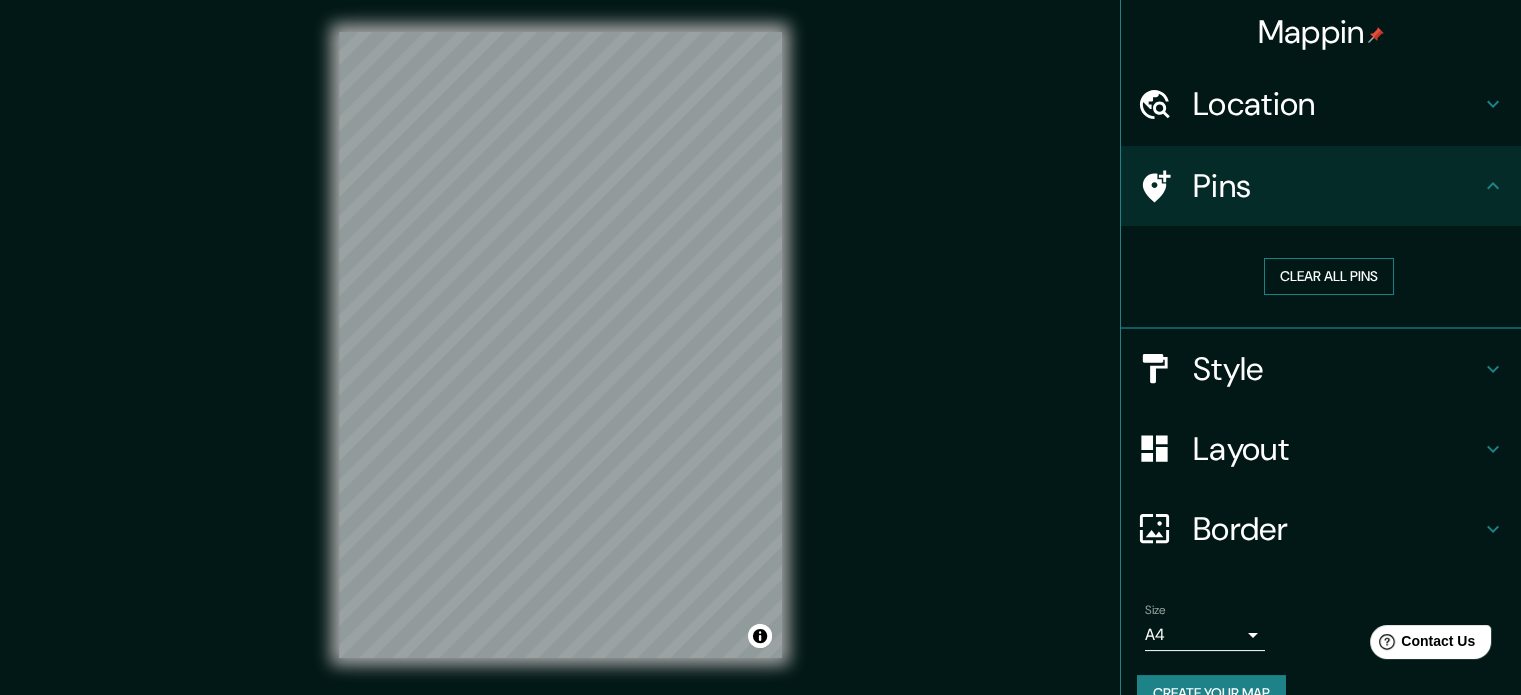 click on "Clear all pins" at bounding box center [1329, 276] 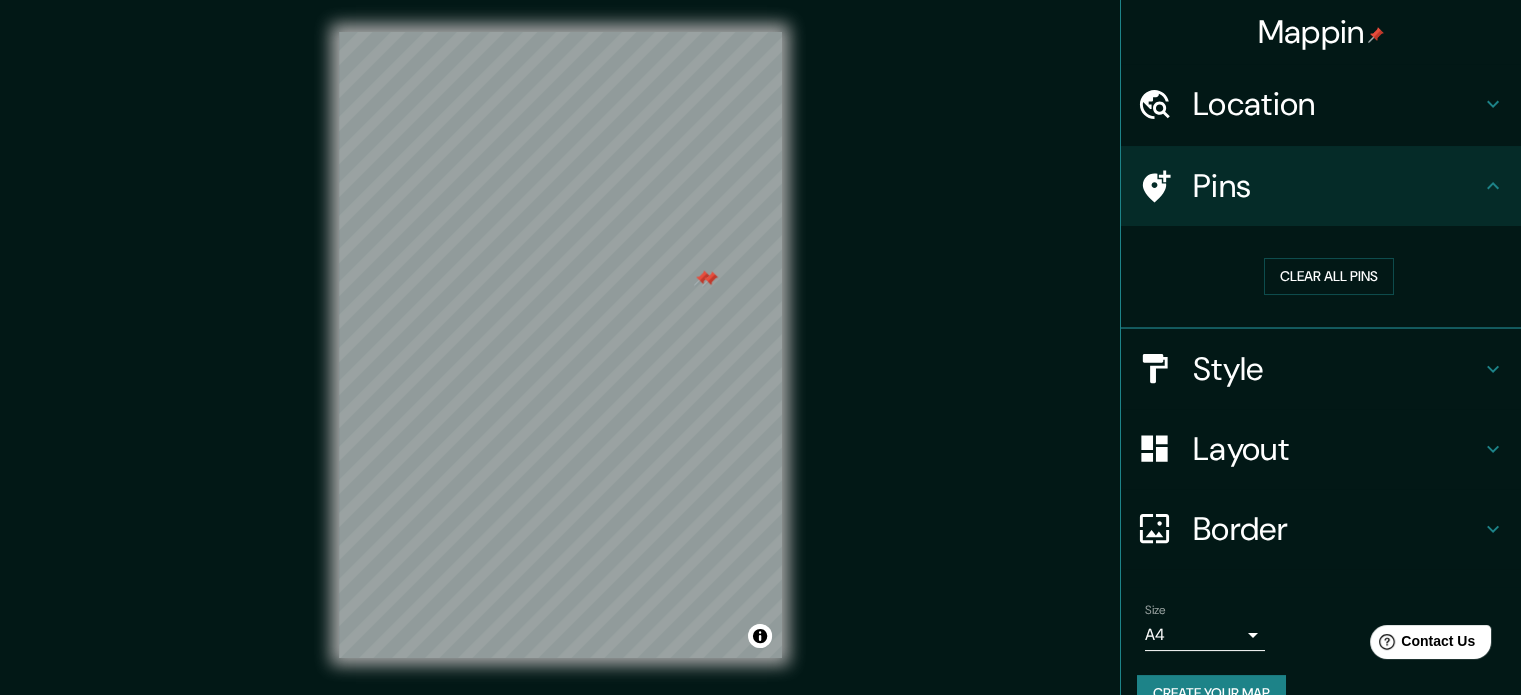 drag, startPoint x: 706, startPoint y: 268, endPoint x: 707, endPoint y: 283, distance: 15.033297 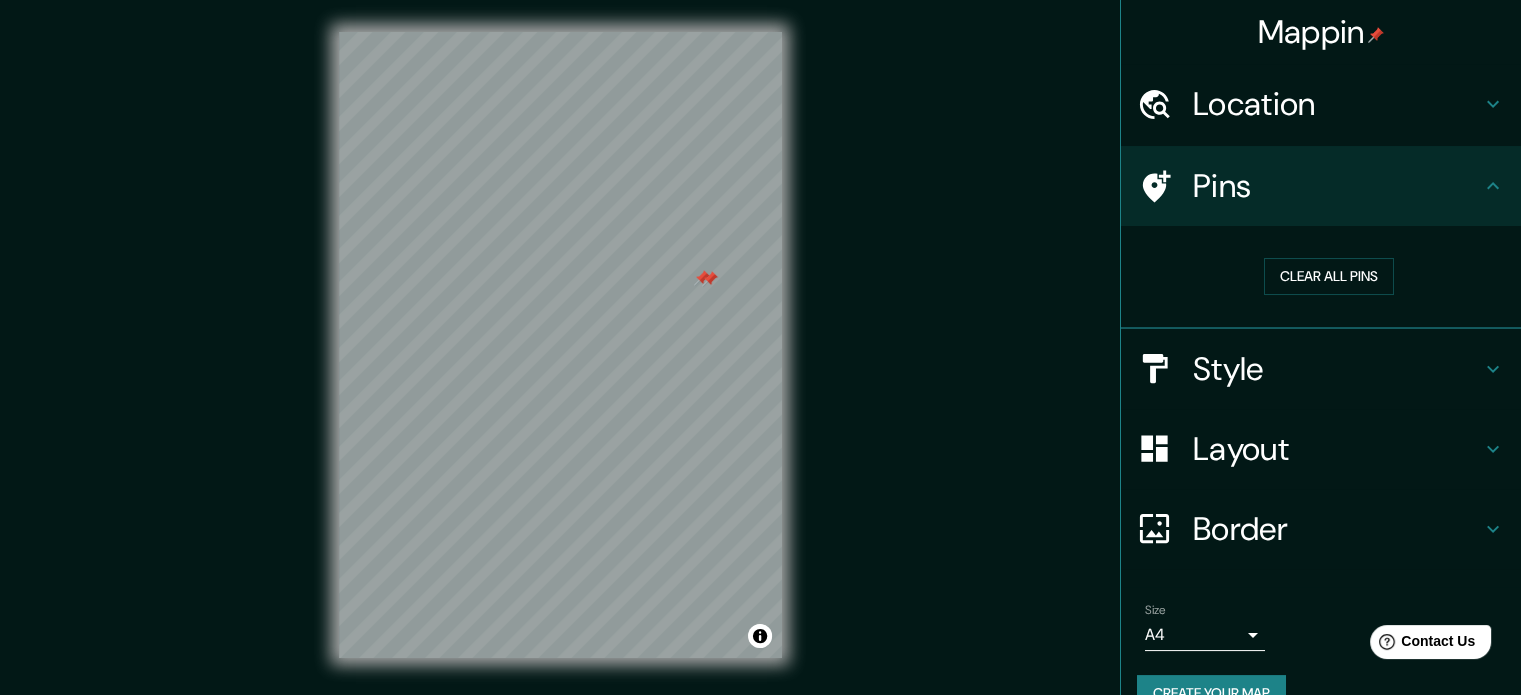 click on "Pins" at bounding box center (1337, 186) 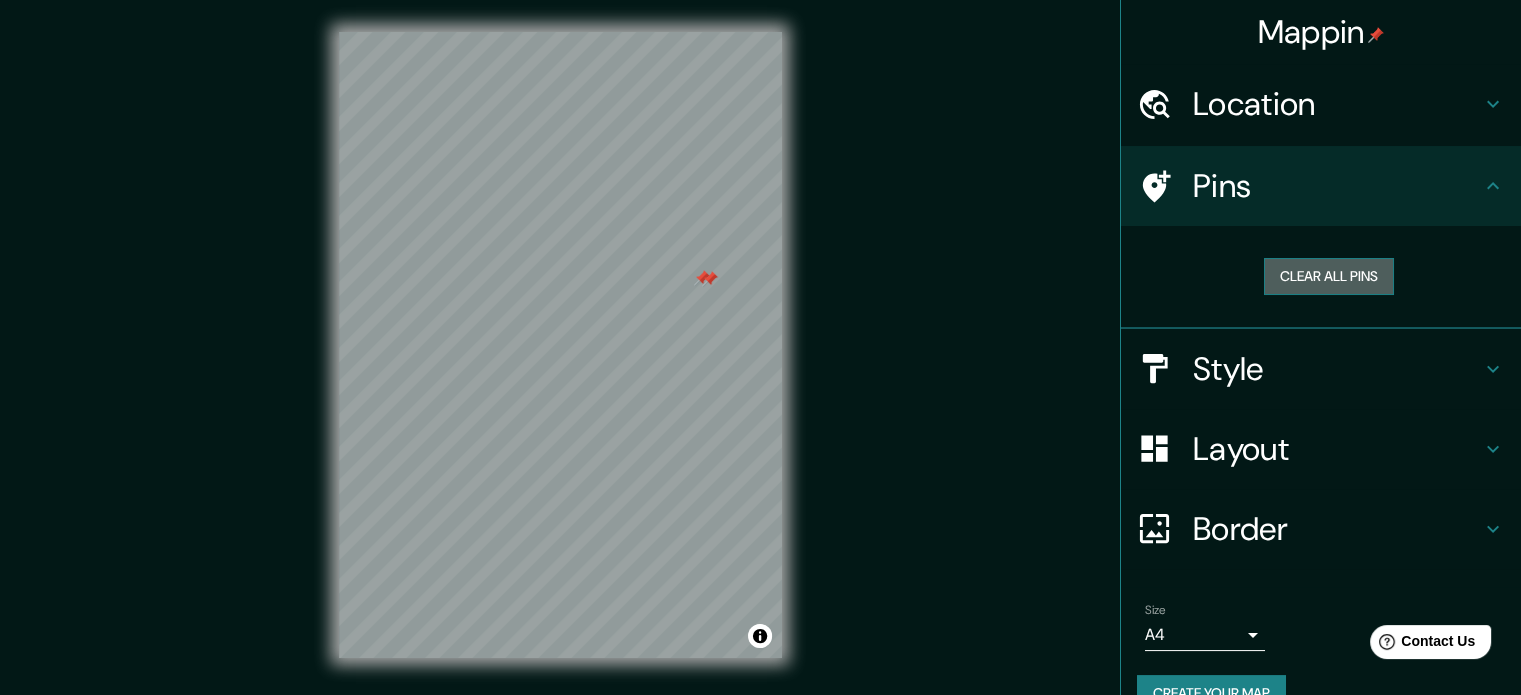 click on "Clear all pins" at bounding box center [1329, 276] 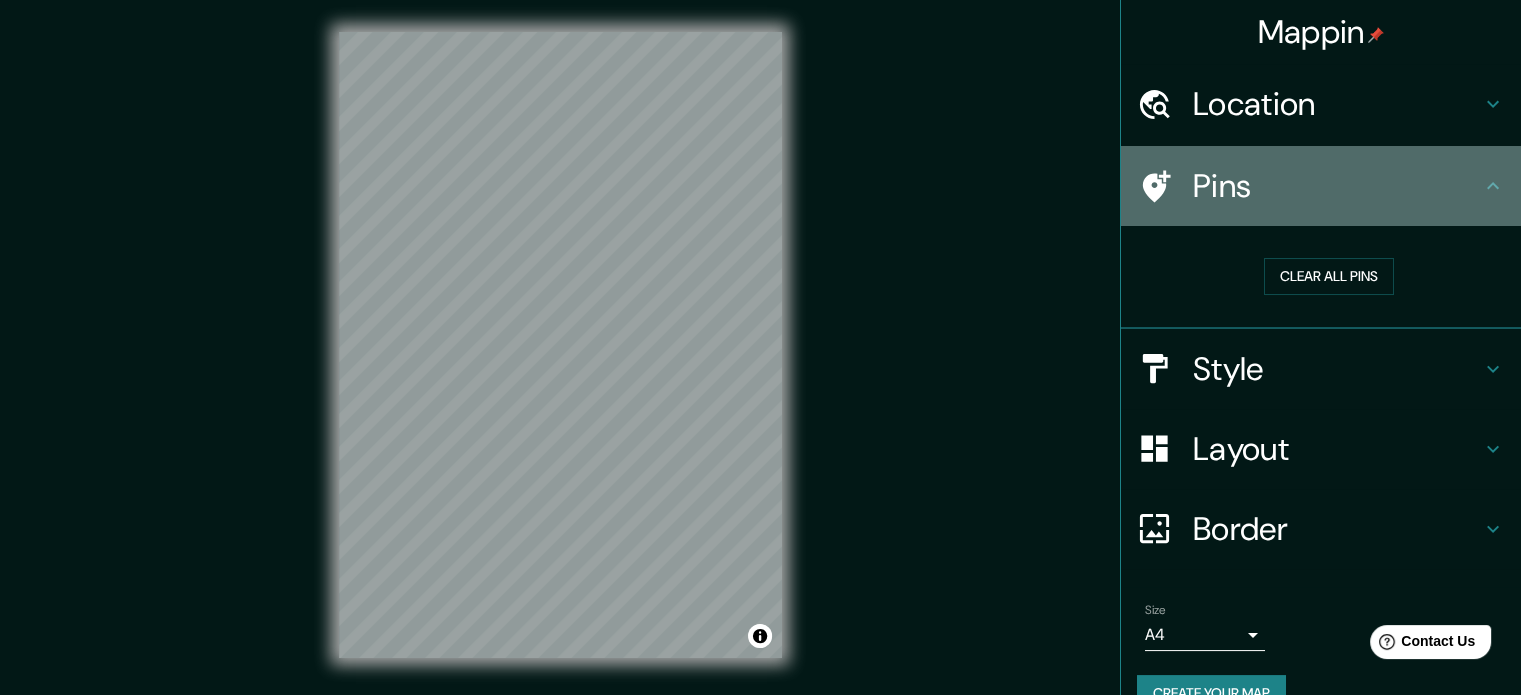 click on "Pins" at bounding box center [1337, 186] 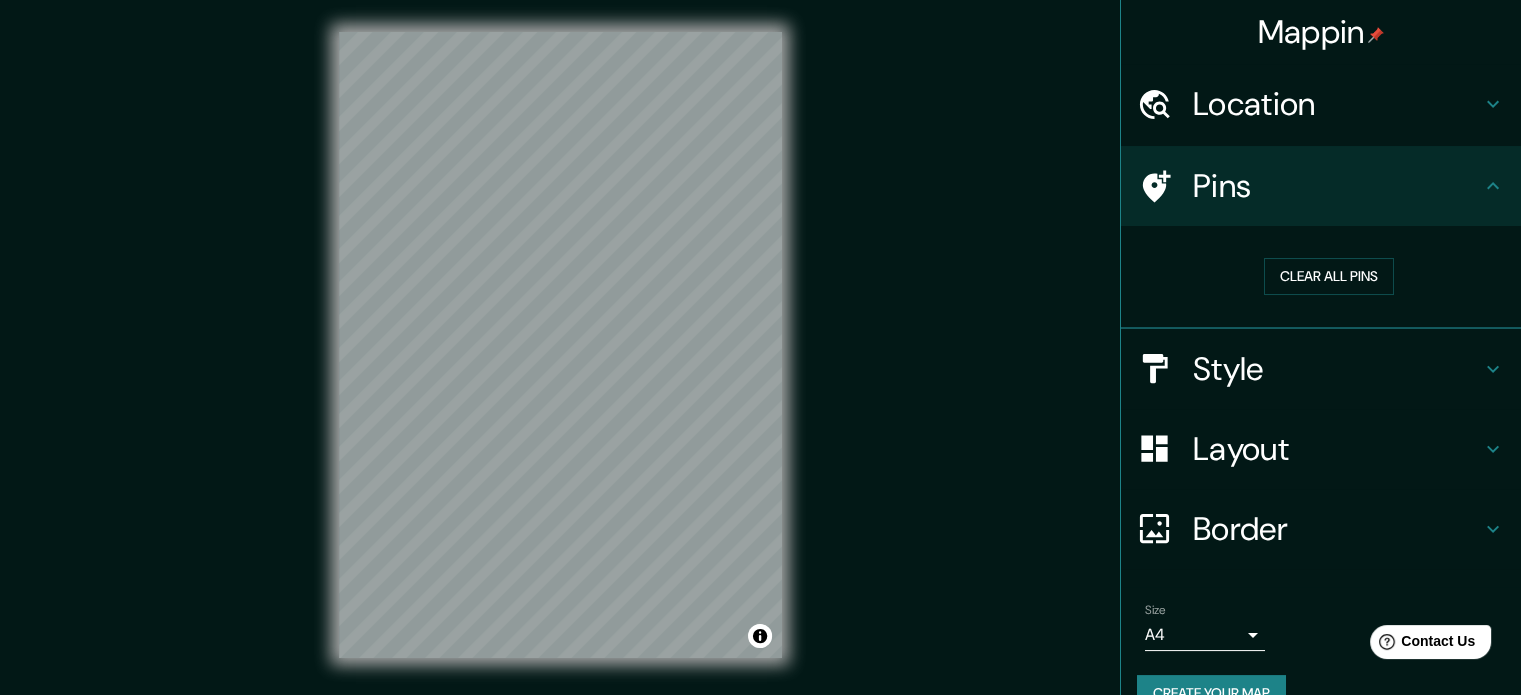 click on "Style" at bounding box center (1337, 369) 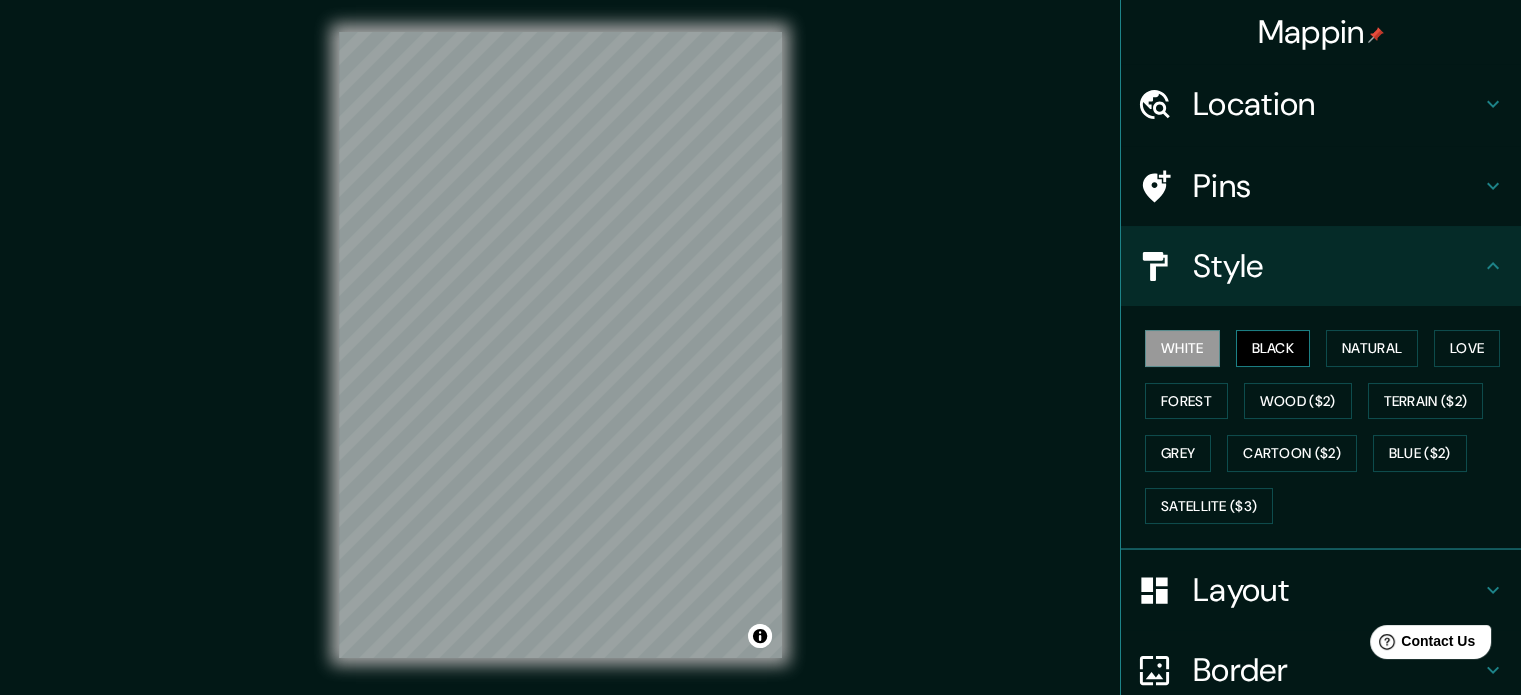 click on "Black" at bounding box center [1273, 348] 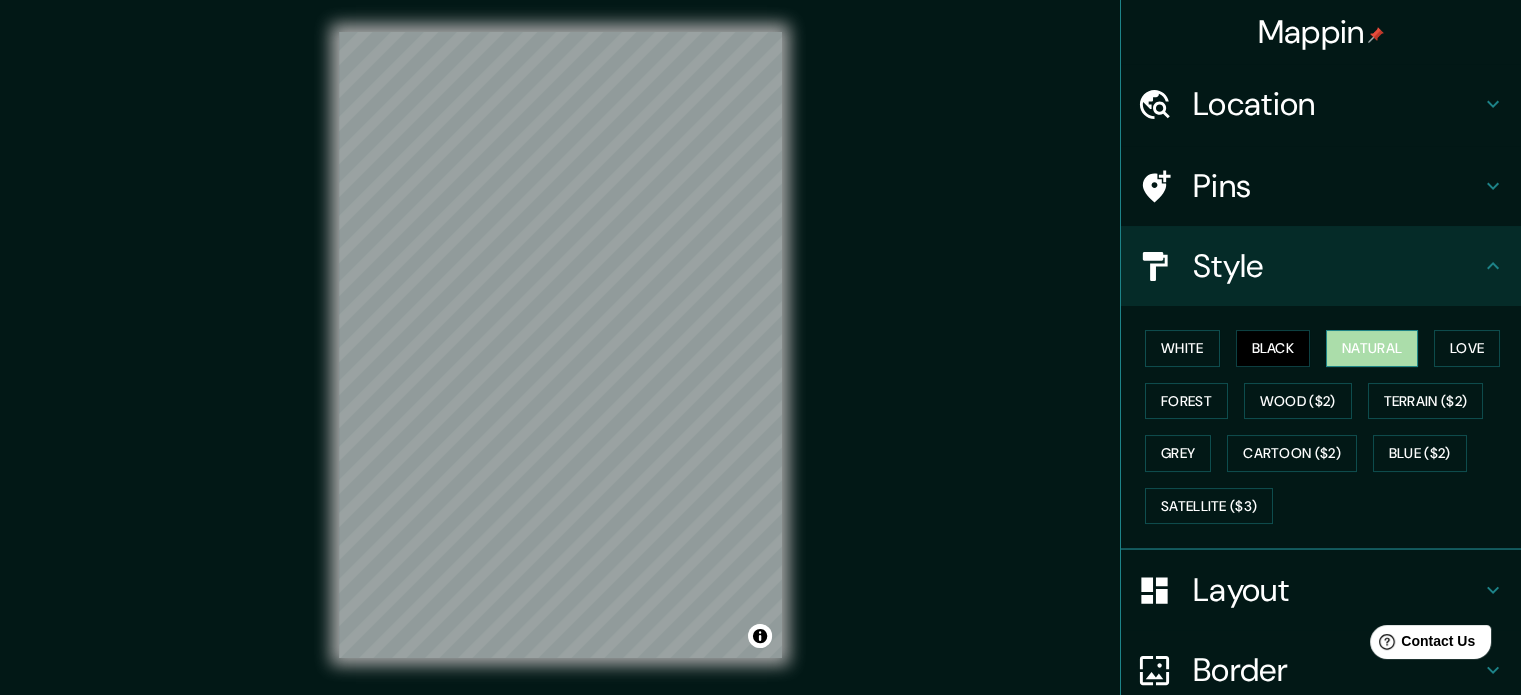 click on "Natural" at bounding box center [1372, 348] 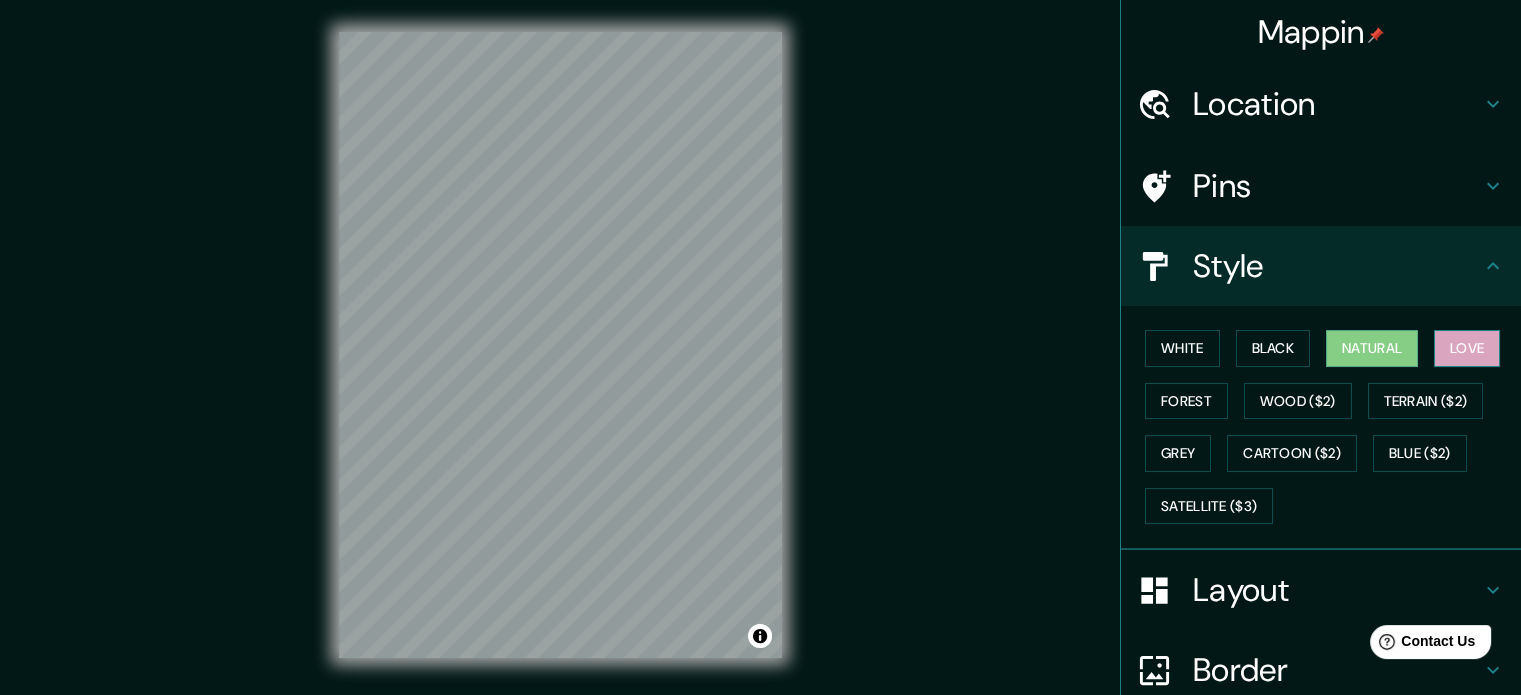 click on "Love" at bounding box center (1467, 348) 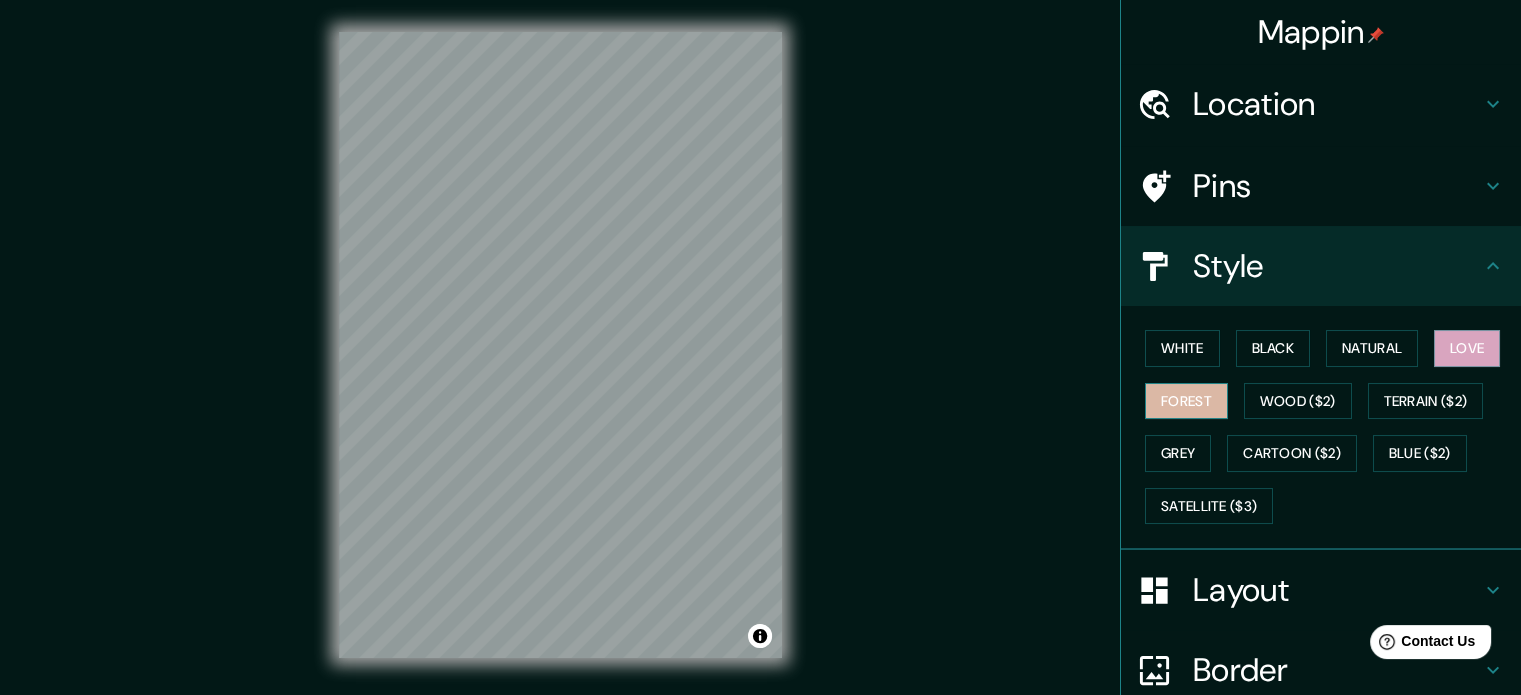 click on "Forest" at bounding box center (1186, 401) 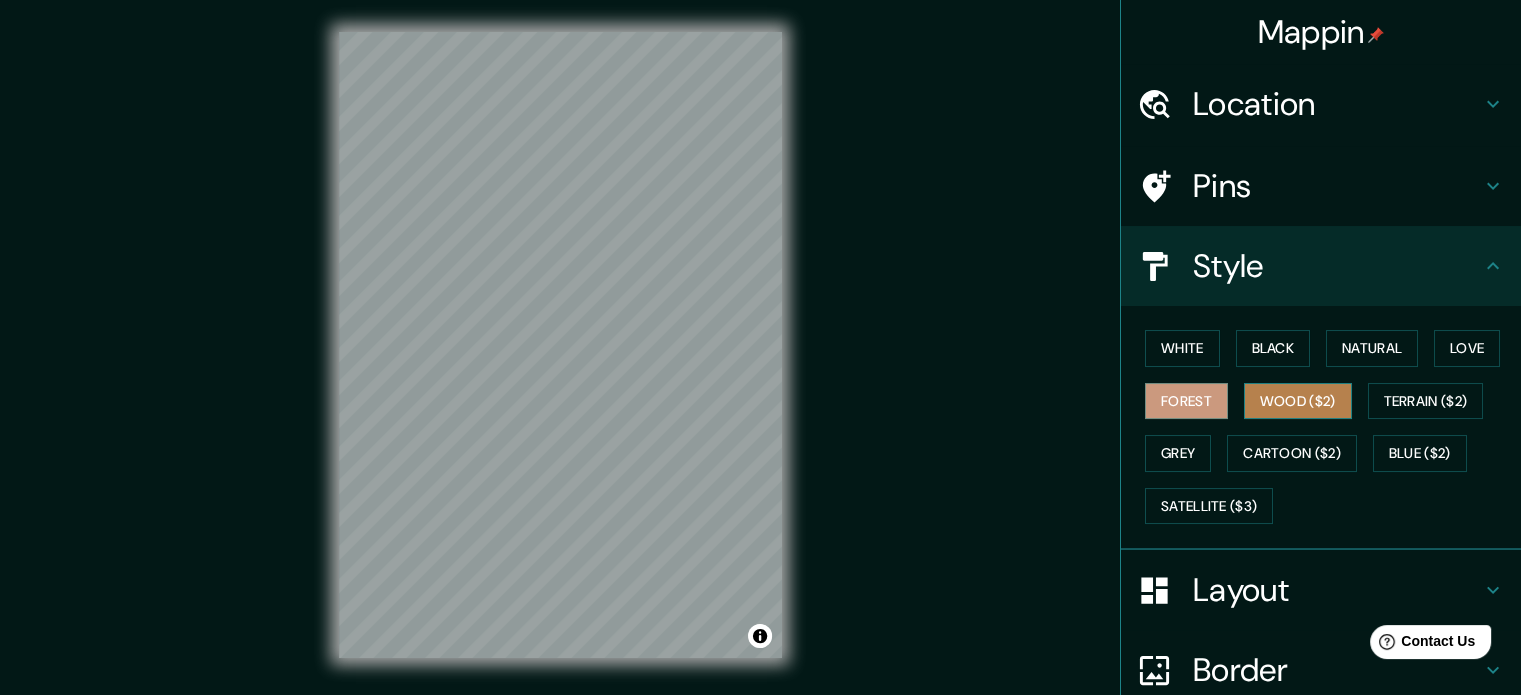 click on "Wood ($2)" at bounding box center [1298, 401] 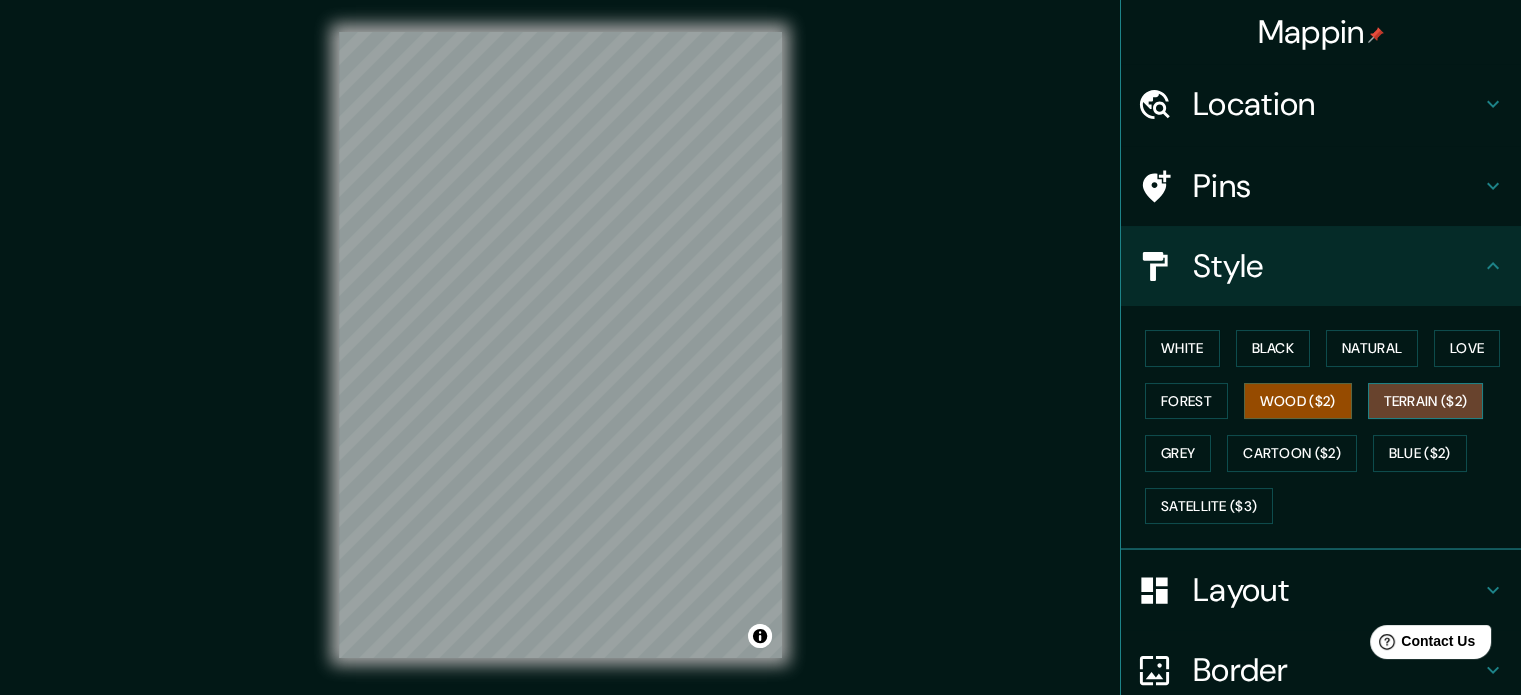 click on "Terrain ($2)" at bounding box center (1426, 401) 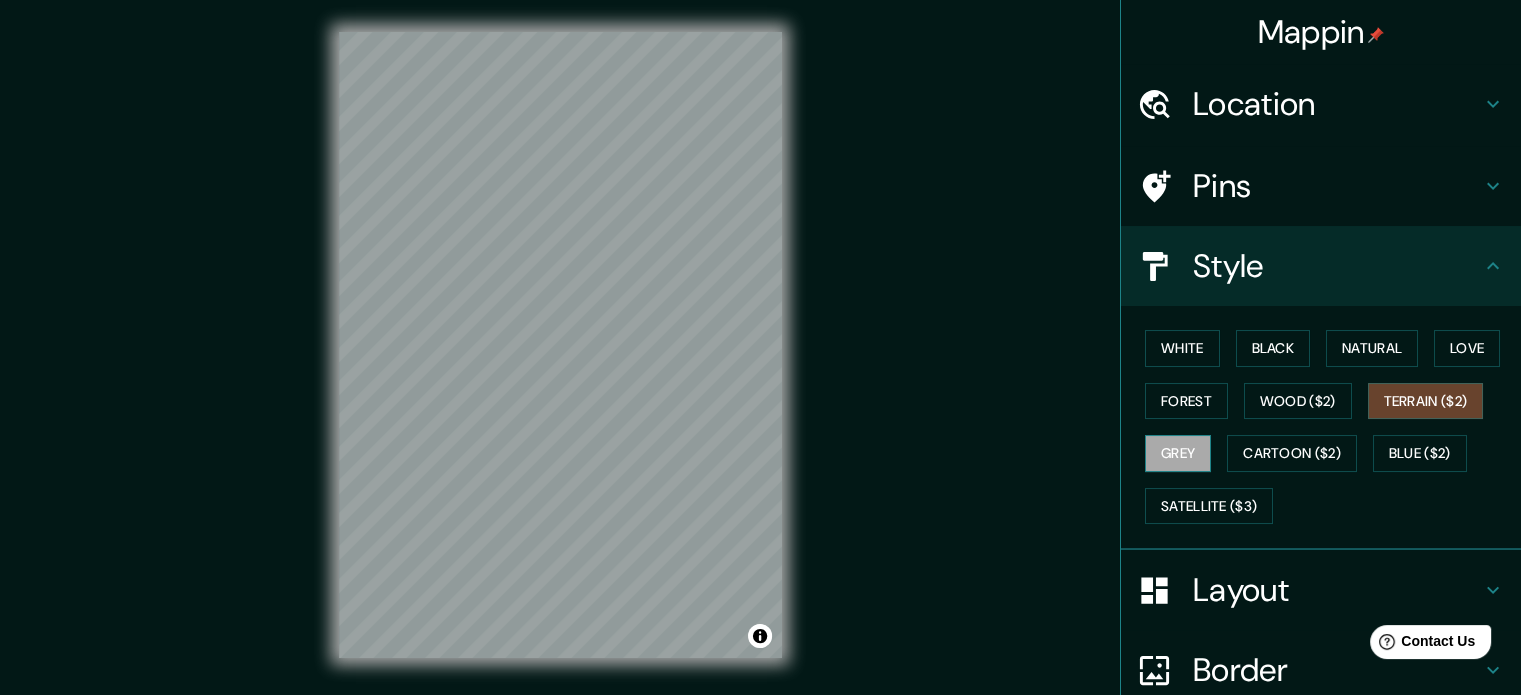 click on "Grey" at bounding box center [1178, 453] 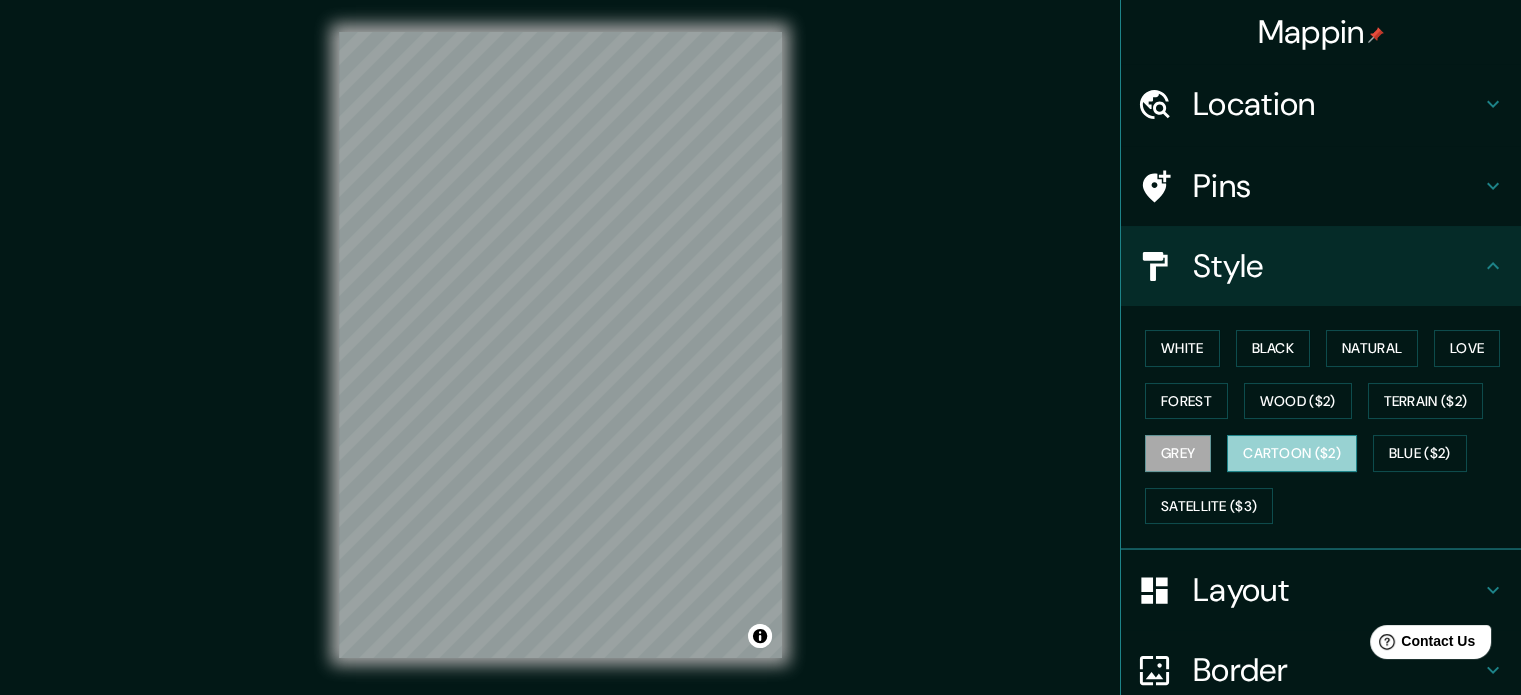 click on "Cartoon ($2)" at bounding box center (1292, 453) 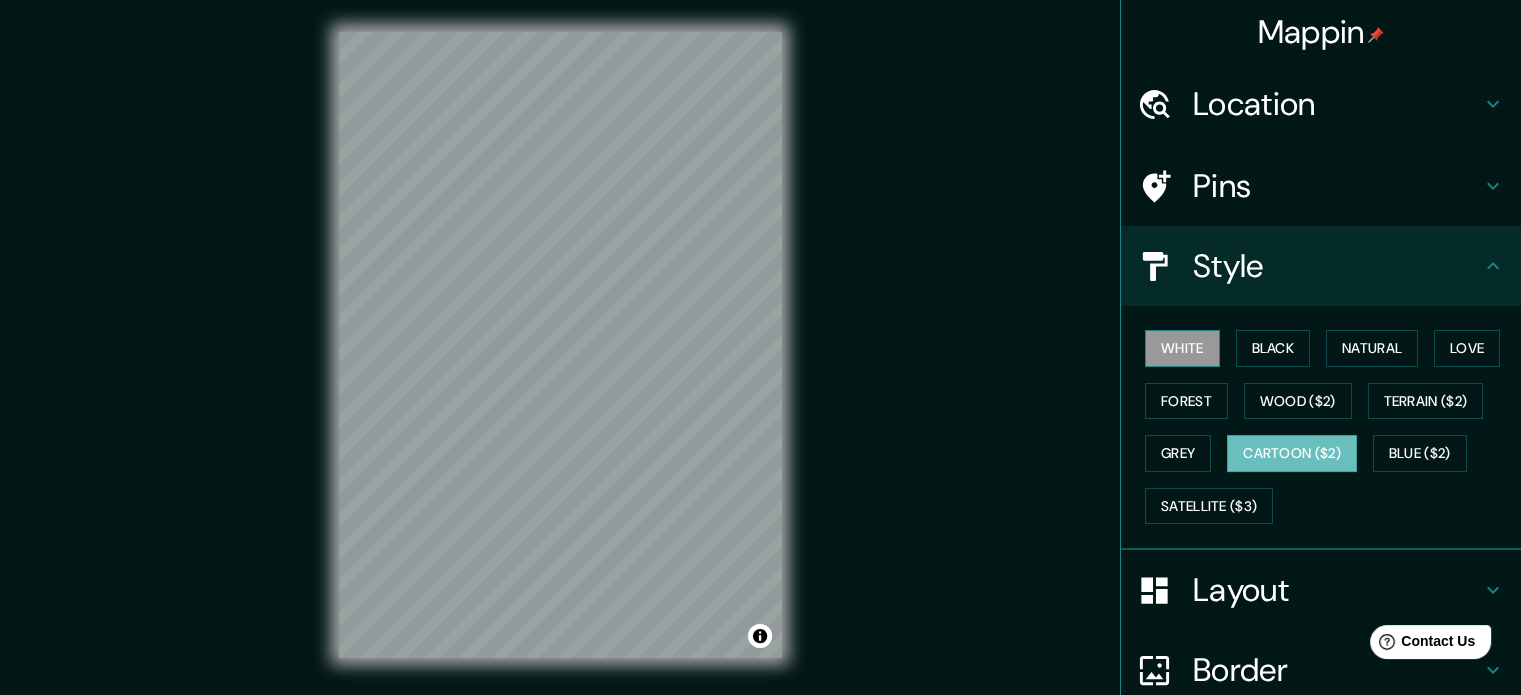 click on "White" at bounding box center (1182, 348) 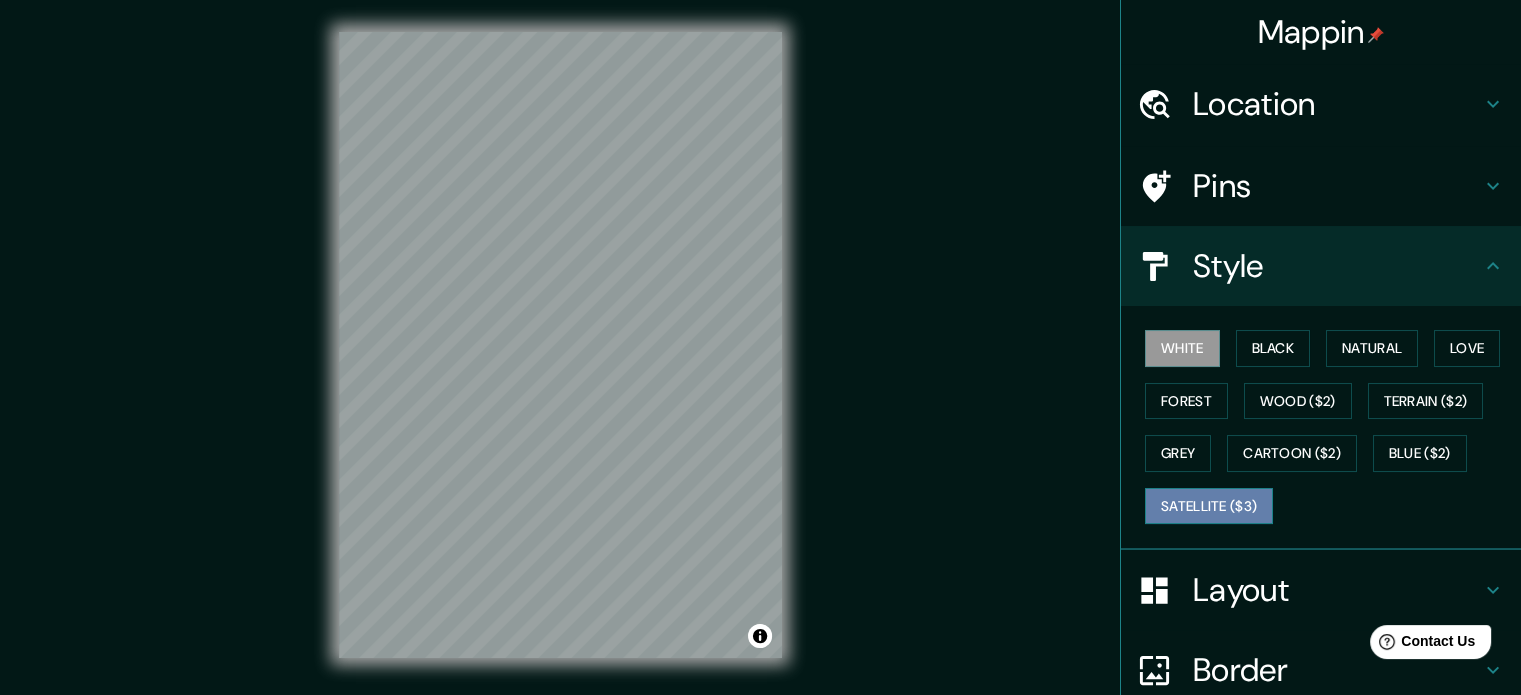 click on "Satellite ($3)" at bounding box center (1209, 506) 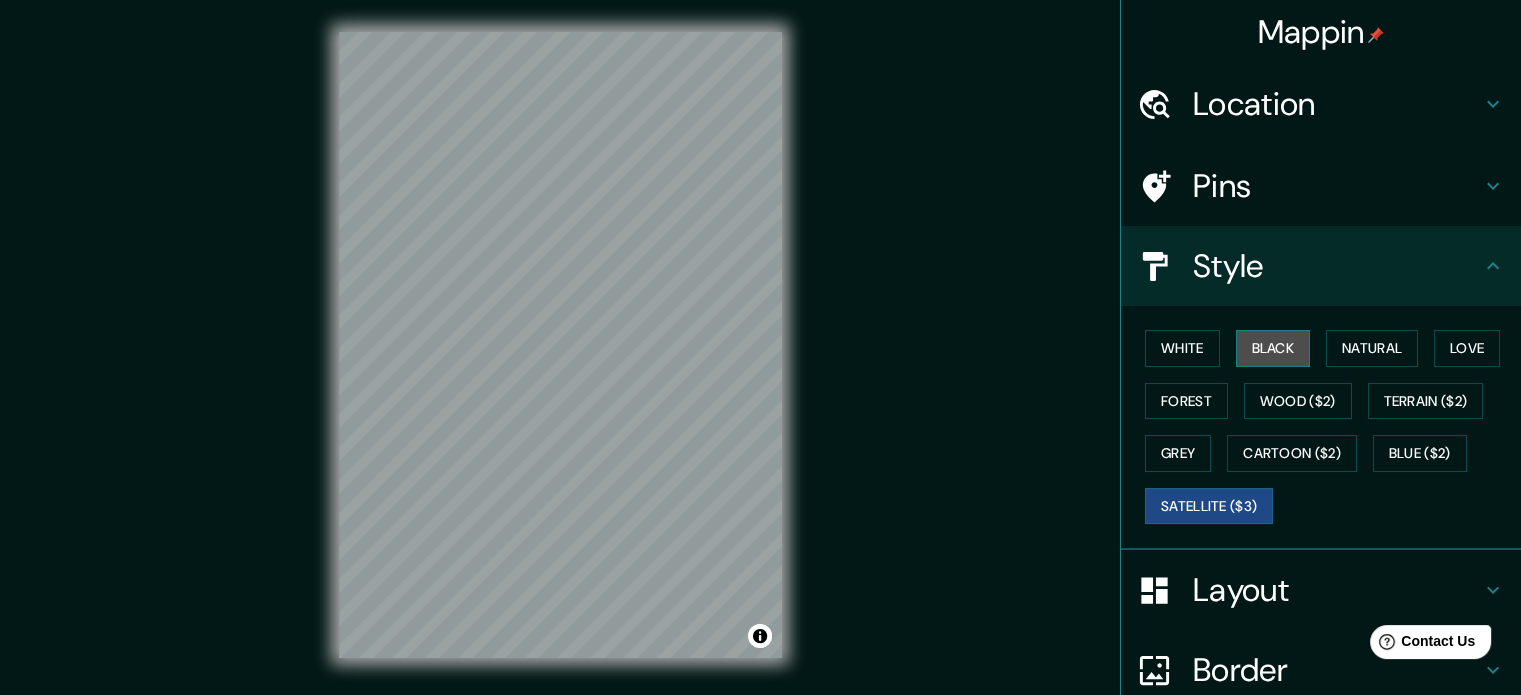 click on "Black" at bounding box center [1273, 348] 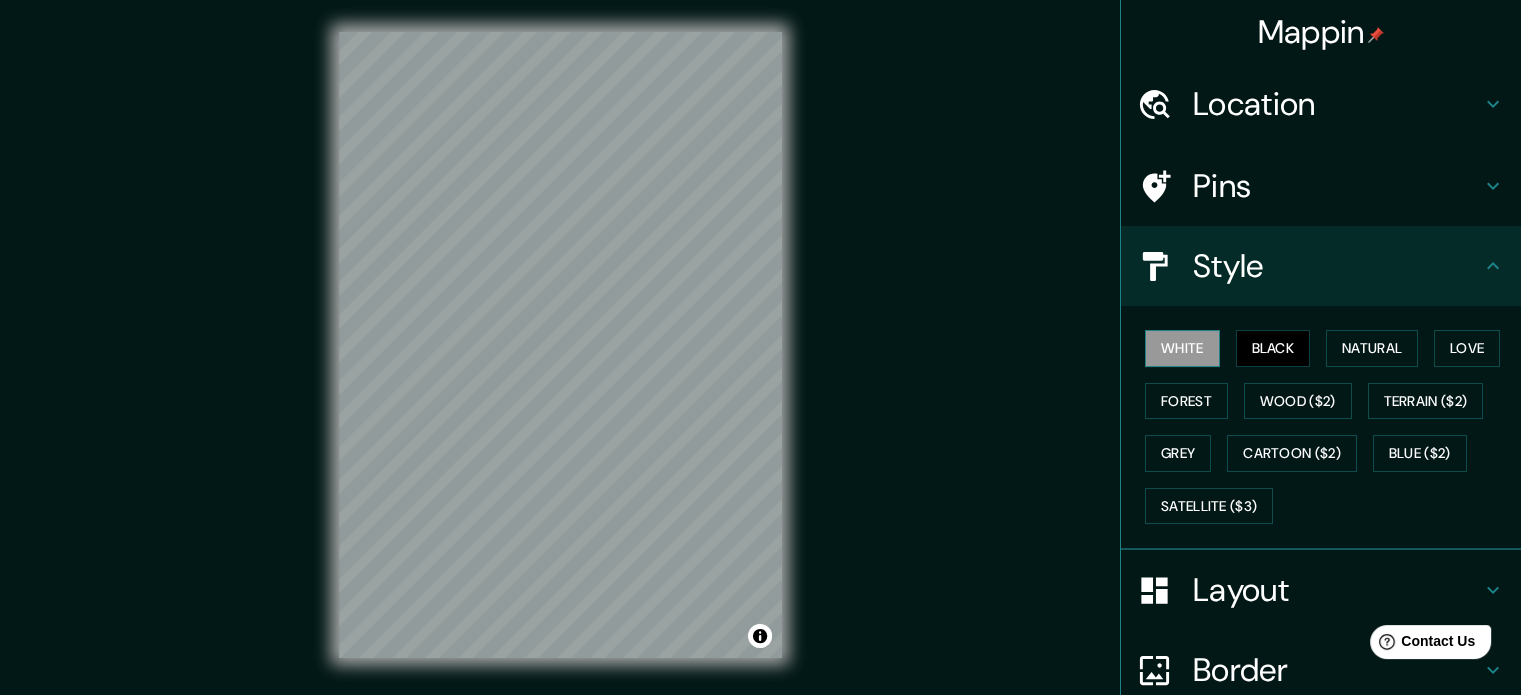 click on "White" at bounding box center (1182, 348) 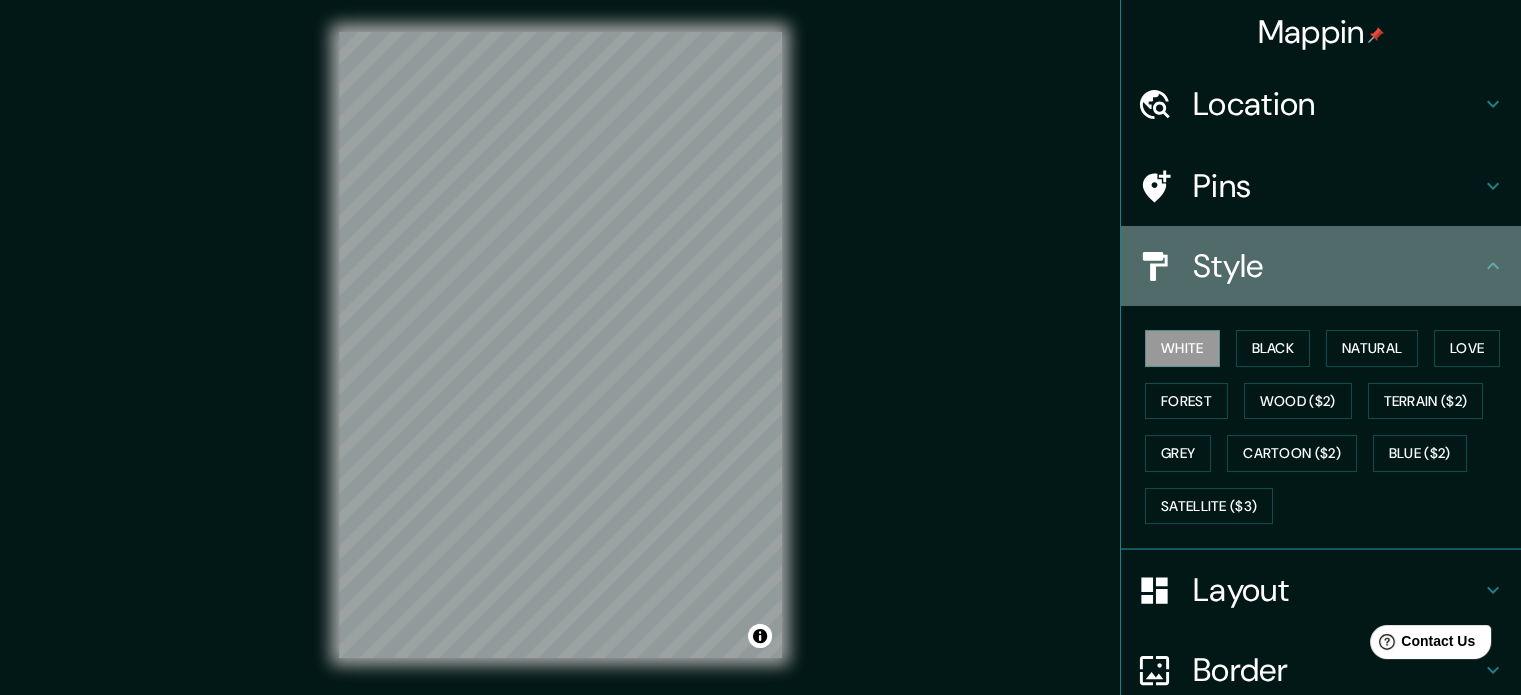 click on "Style" at bounding box center (1337, 266) 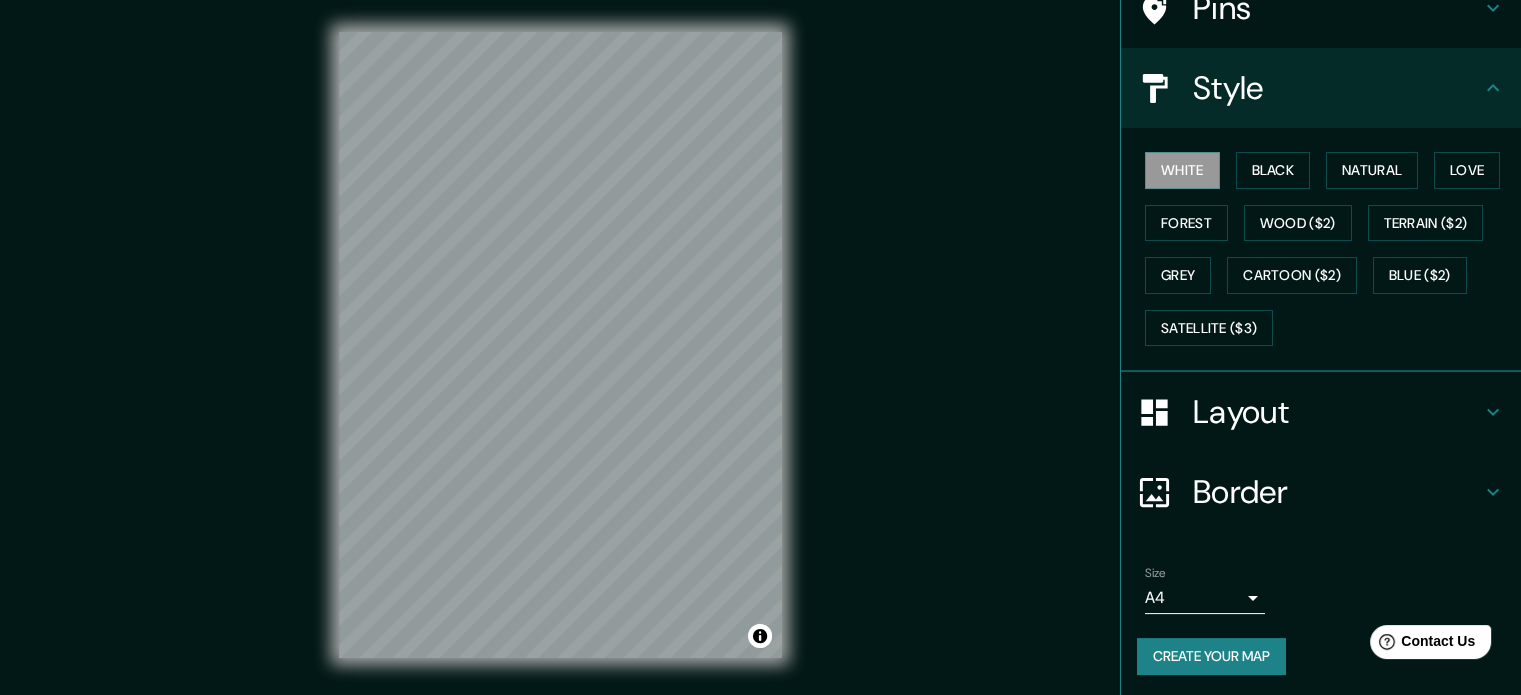 click on "Layout" at bounding box center [1337, 412] 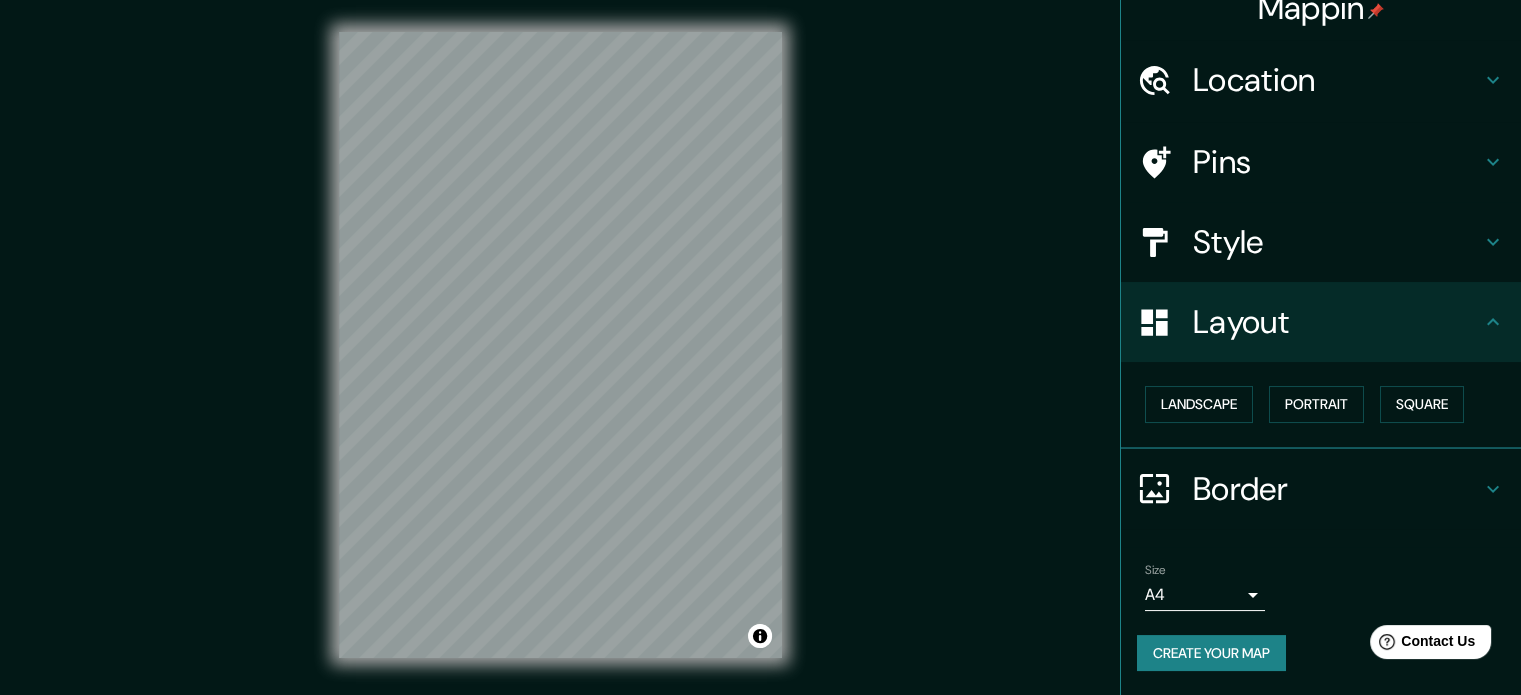 scroll, scrollTop: 22, scrollLeft: 0, axis: vertical 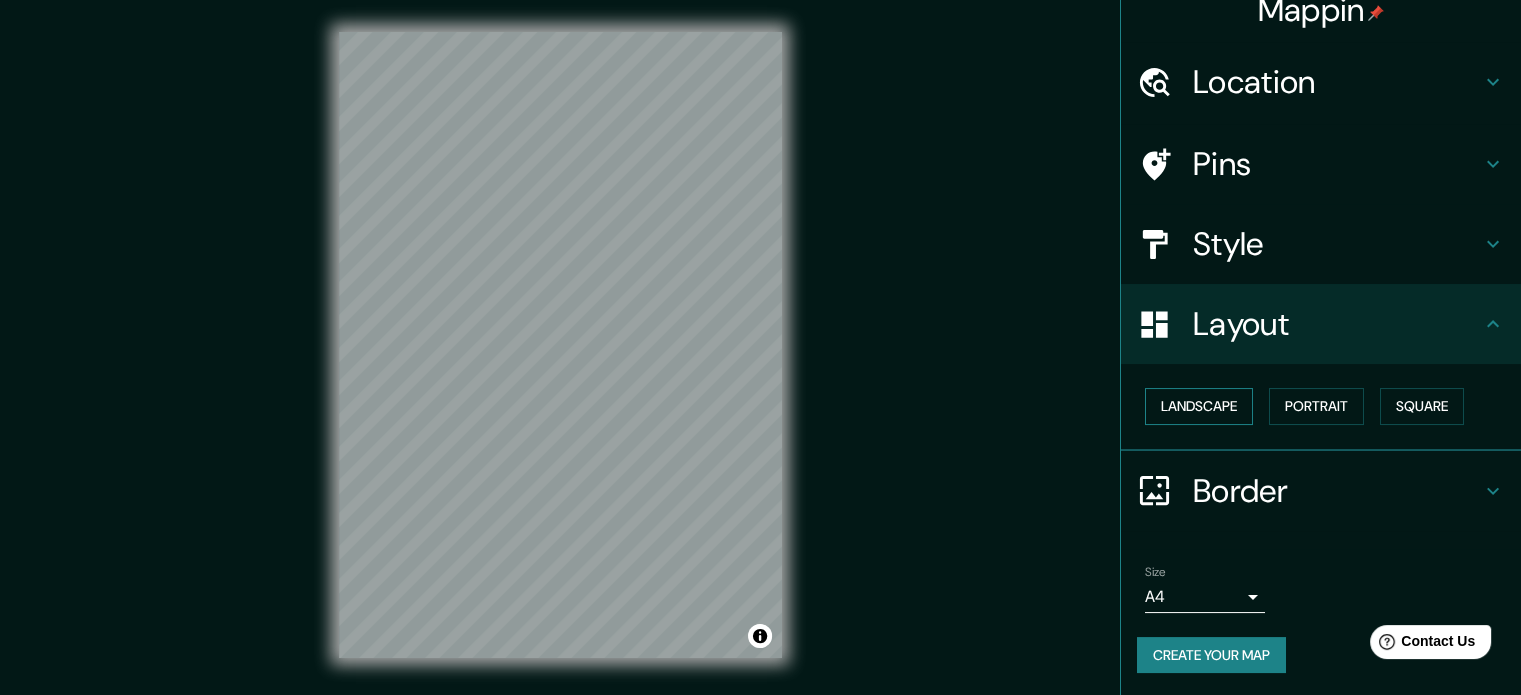 click on "Landscape" at bounding box center (1199, 406) 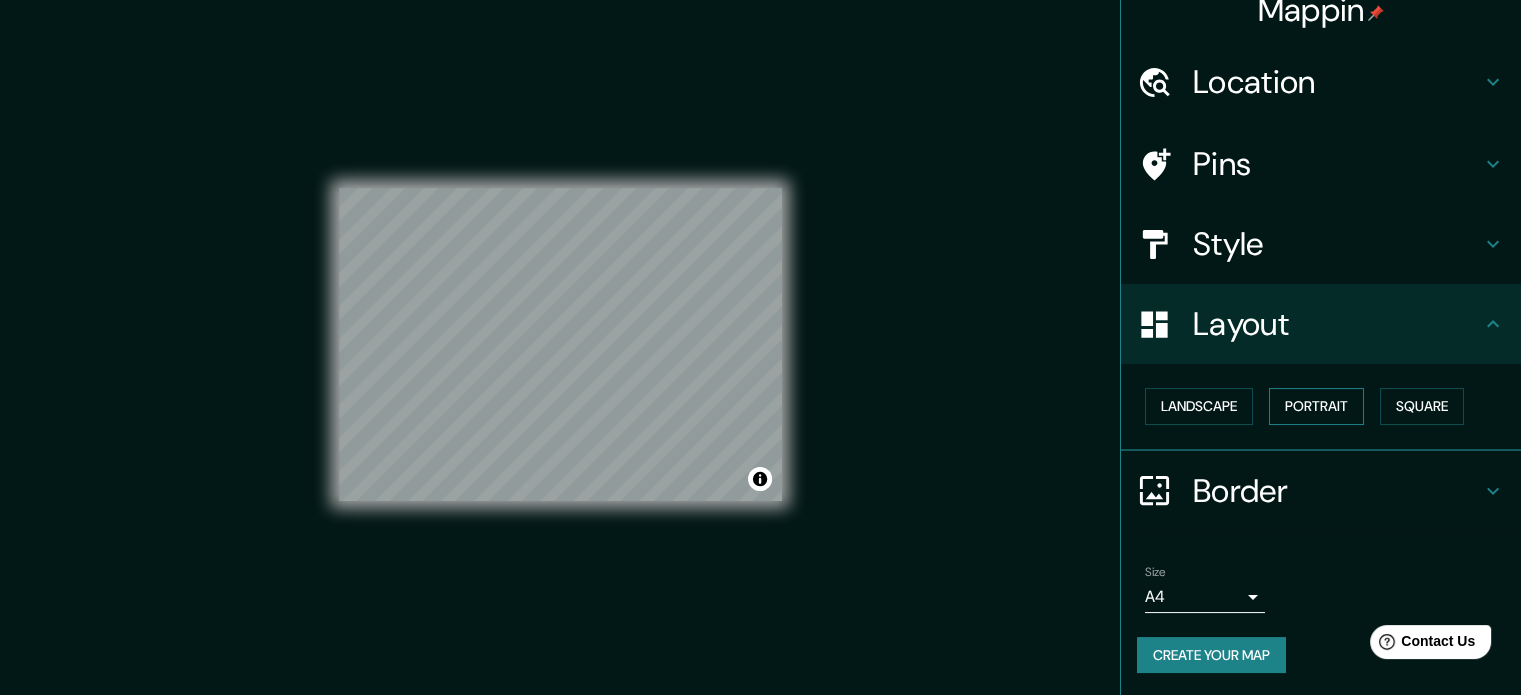 click on "Portrait" at bounding box center [1316, 406] 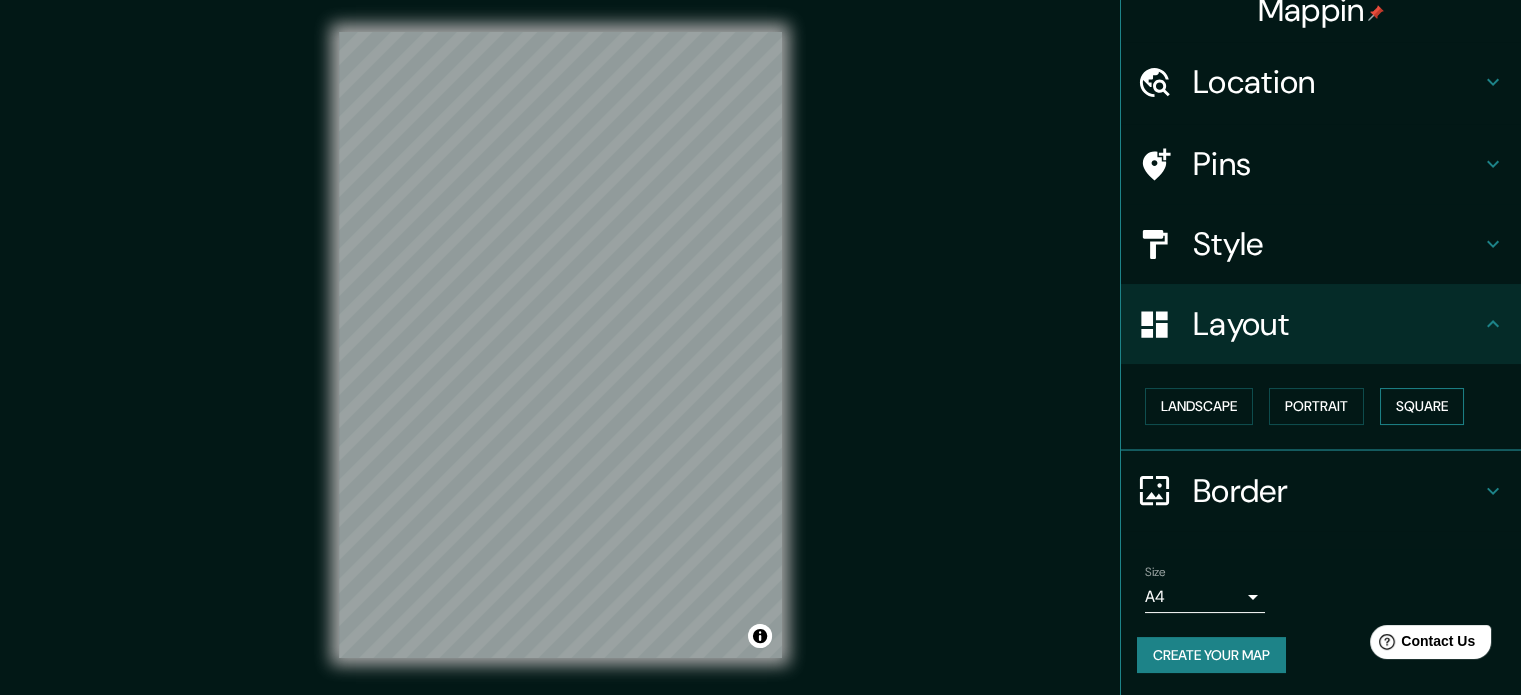 click on "Square" at bounding box center (1422, 406) 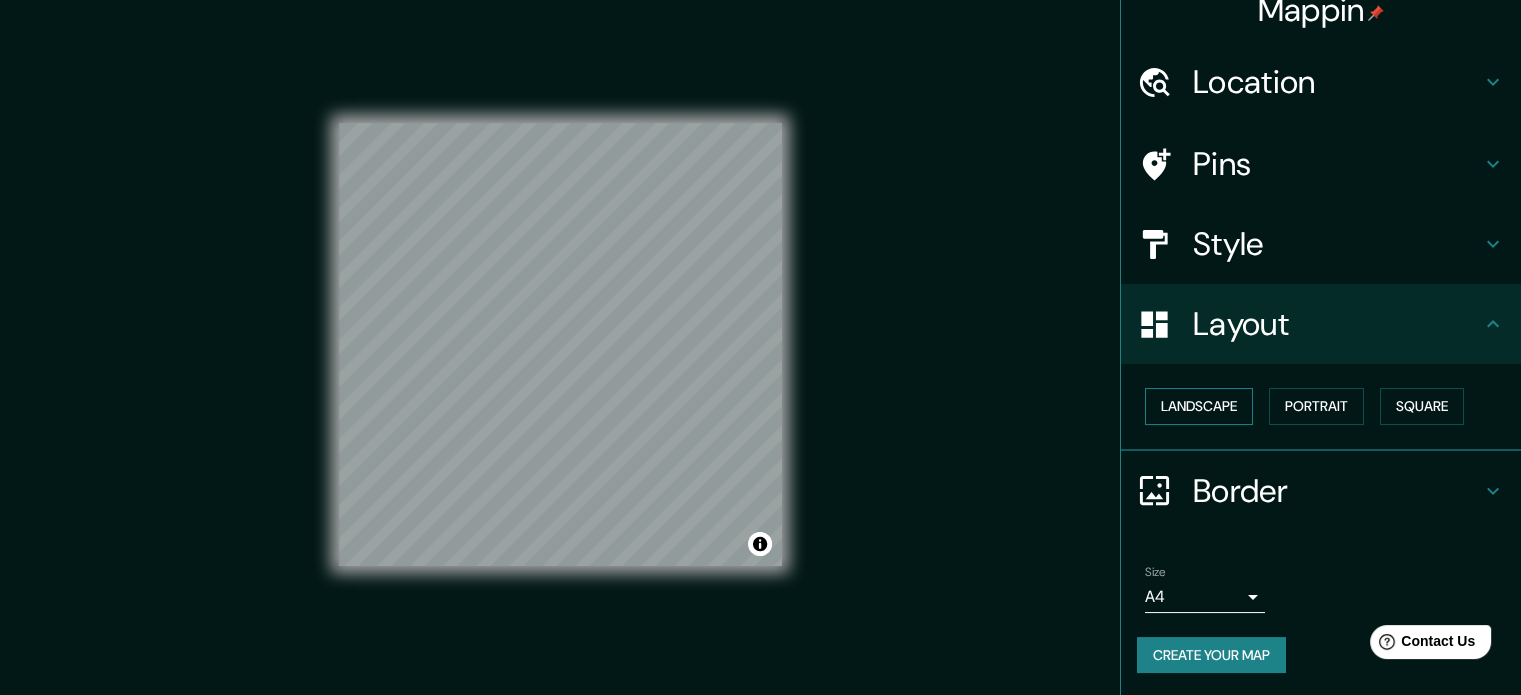 click on "Landscape" at bounding box center (1199, 406) 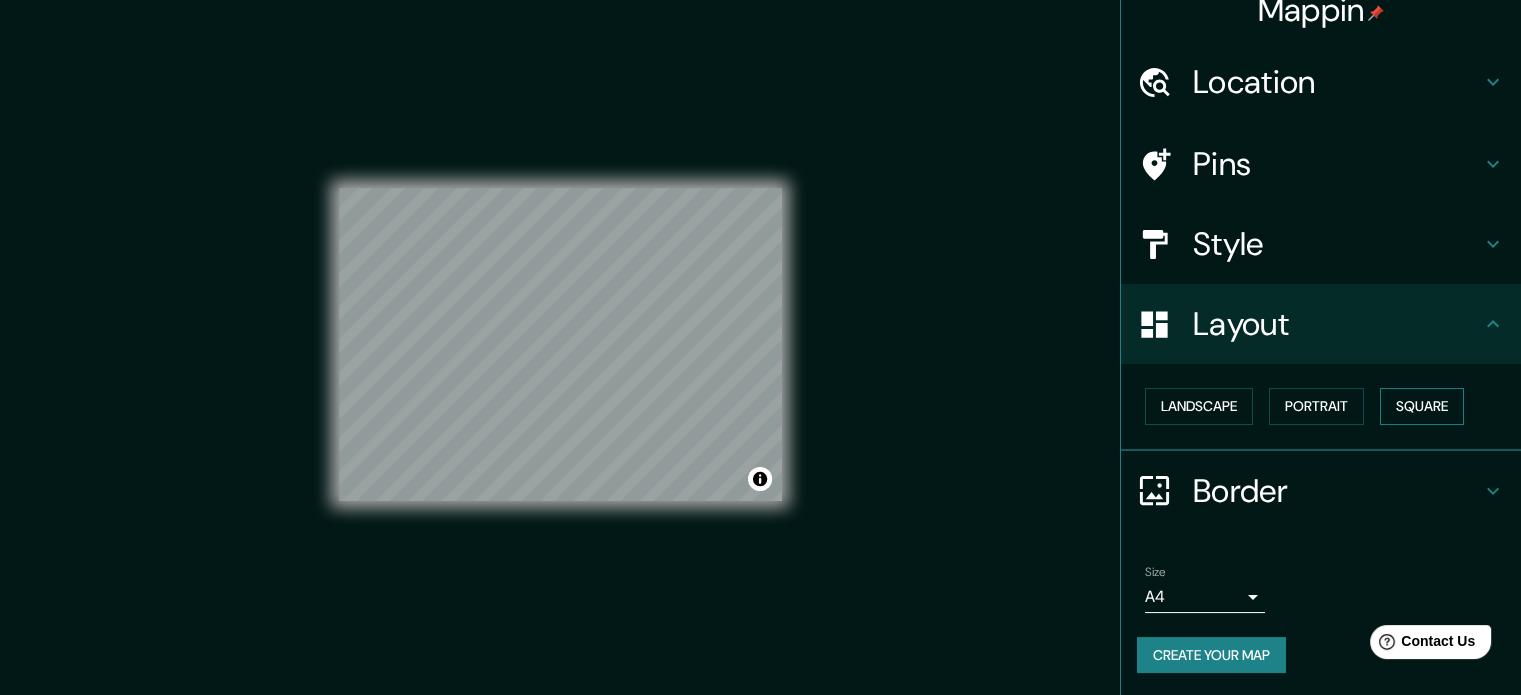 click on "Square" at bounding box center (1422, 406) 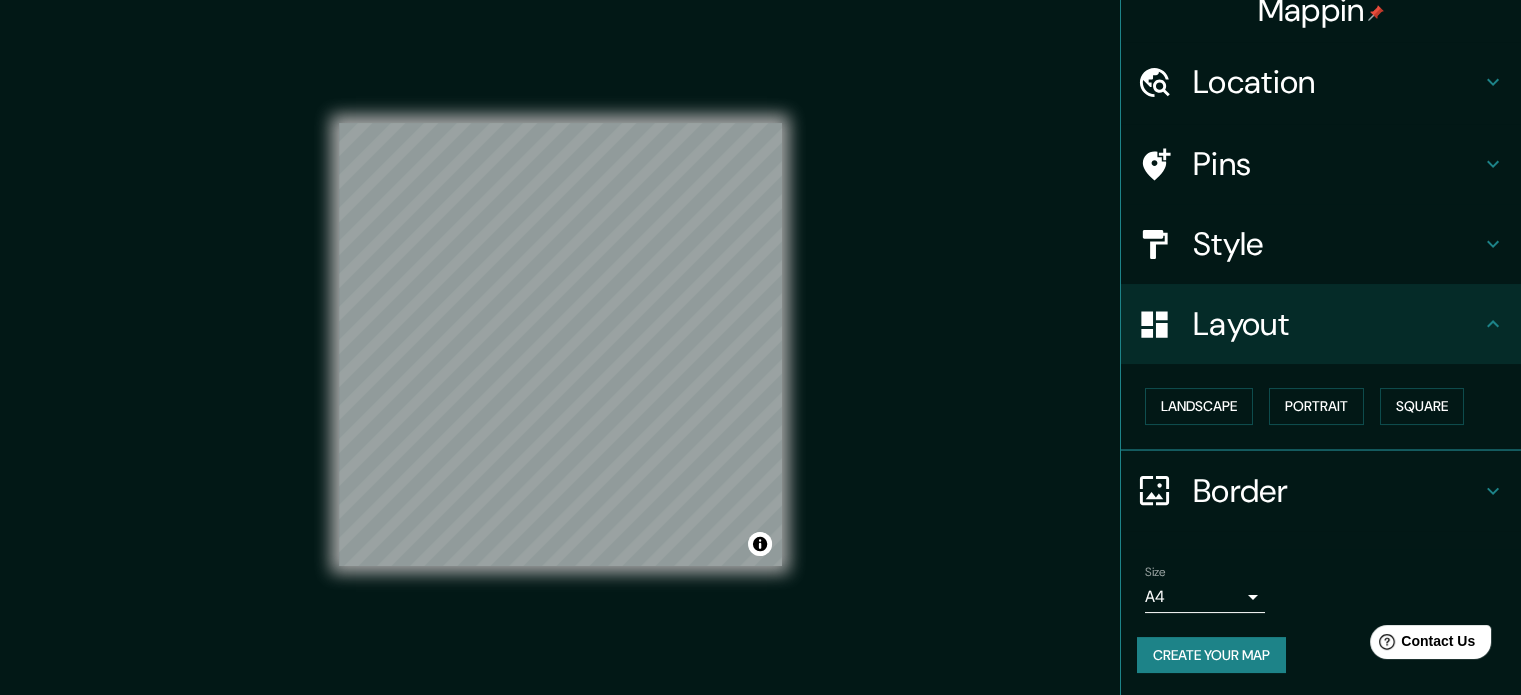 click on "Border" at bounding box center (1337, 491) 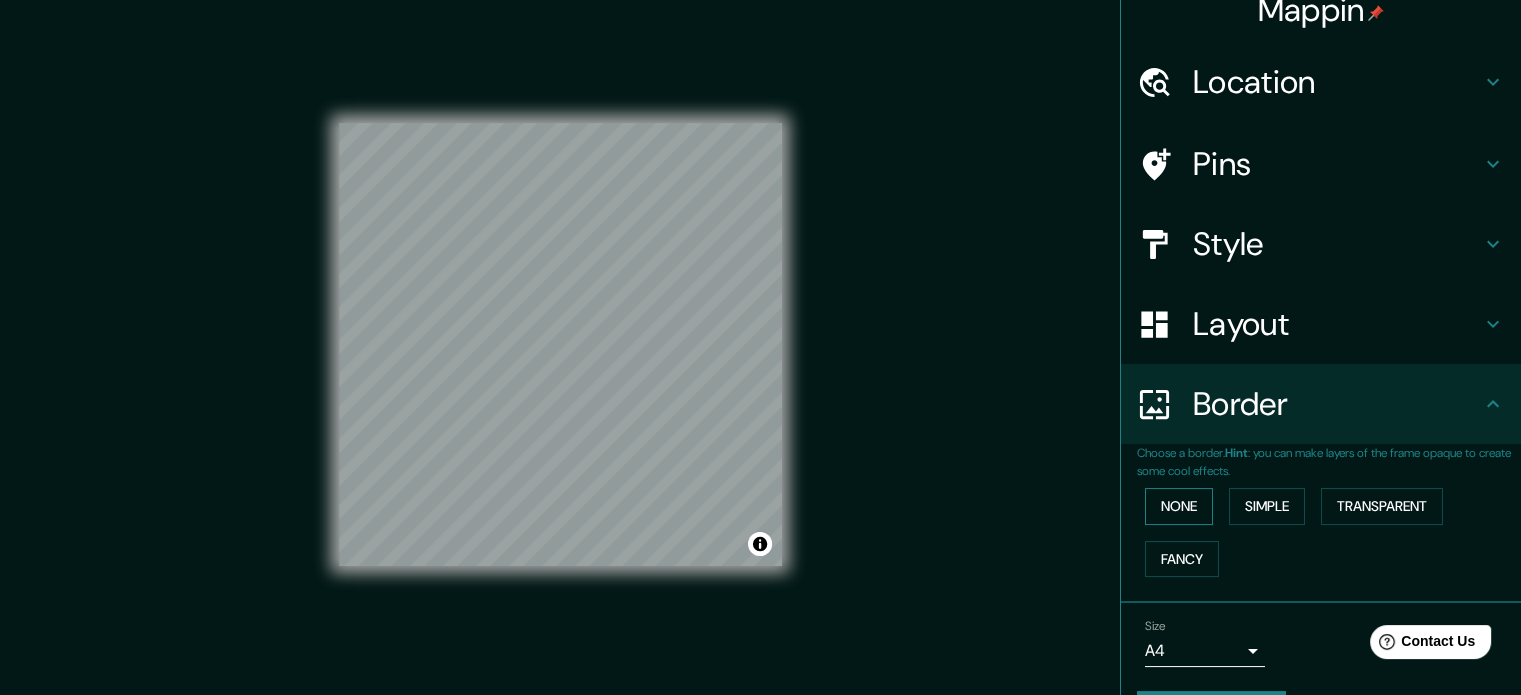 click on "None" at bounding box center (1179, 506) 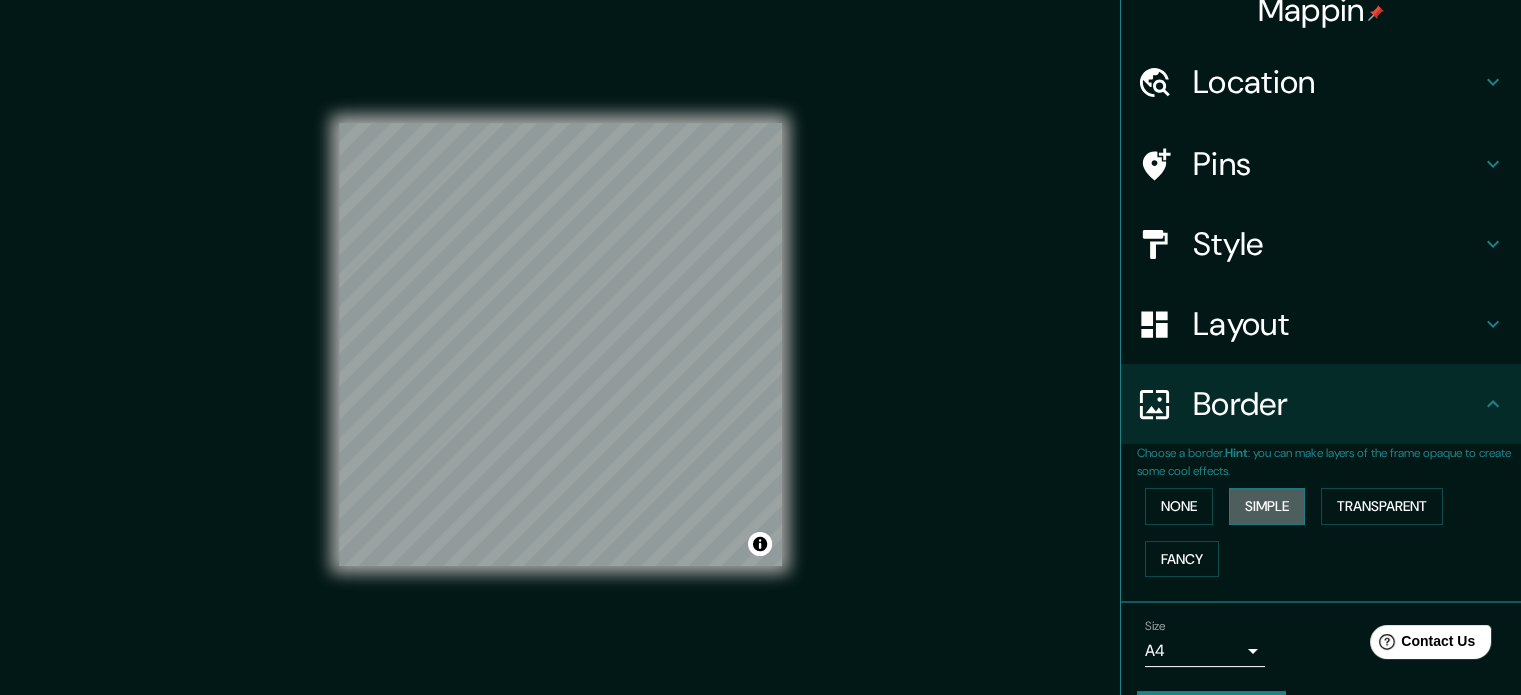 click on "Simple" at bounding box center [1267, 506] 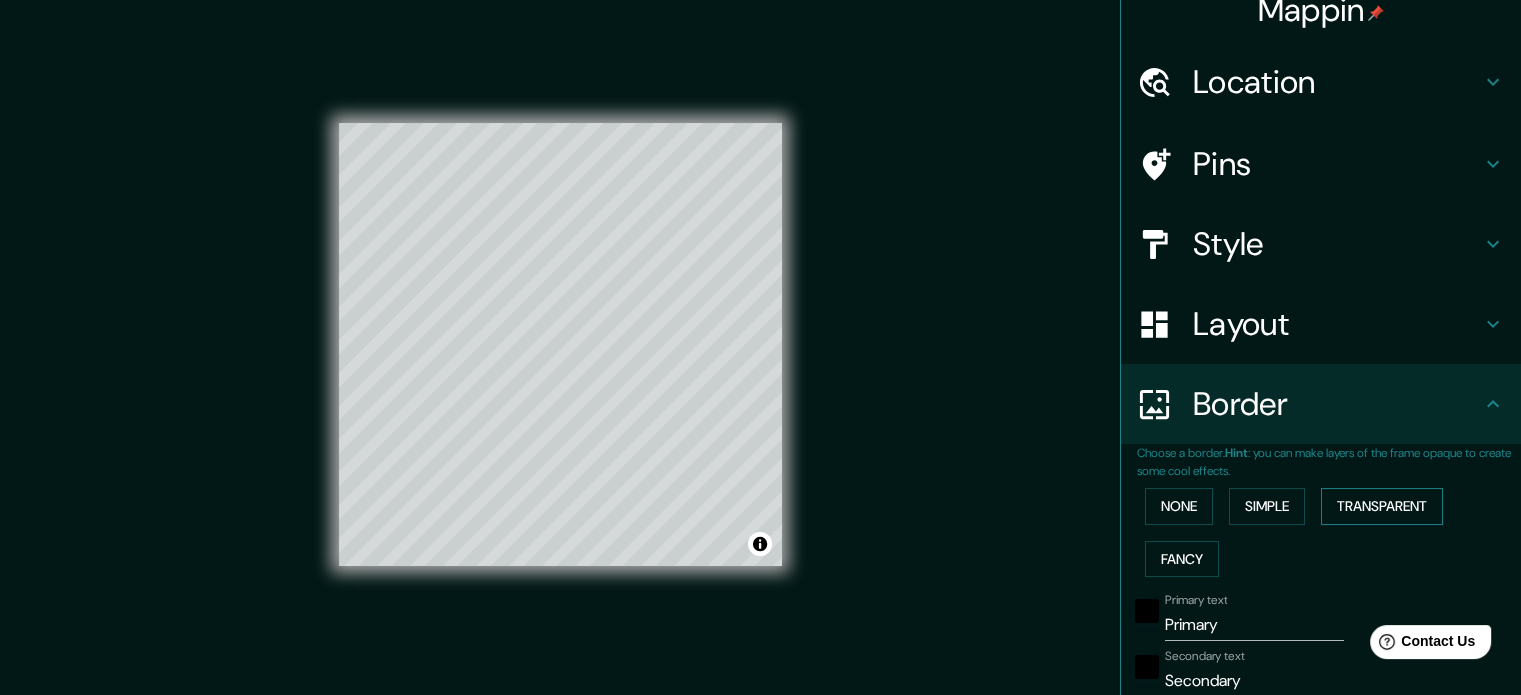 click on "Transparent" at bounding box center (1382, 506) 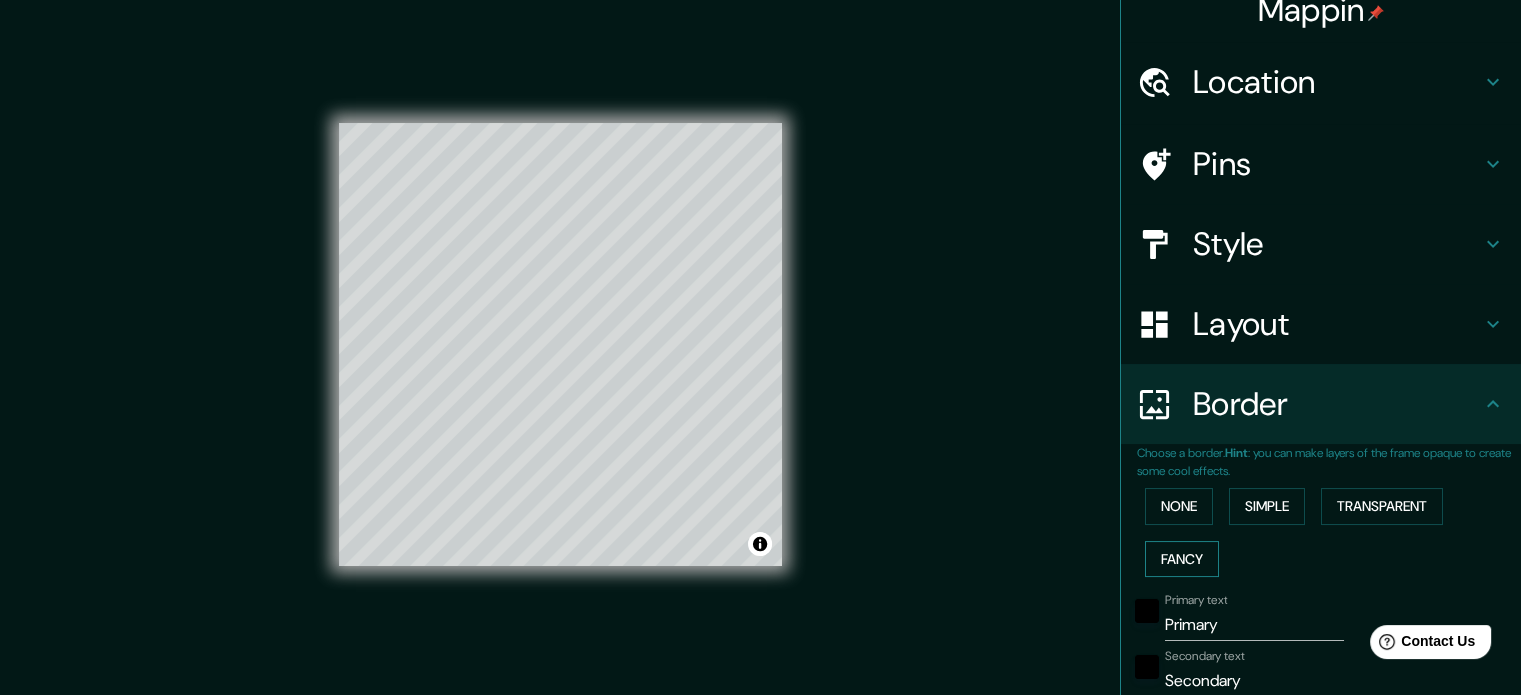 click on "Fancy" at bounding box center [1182, 559] 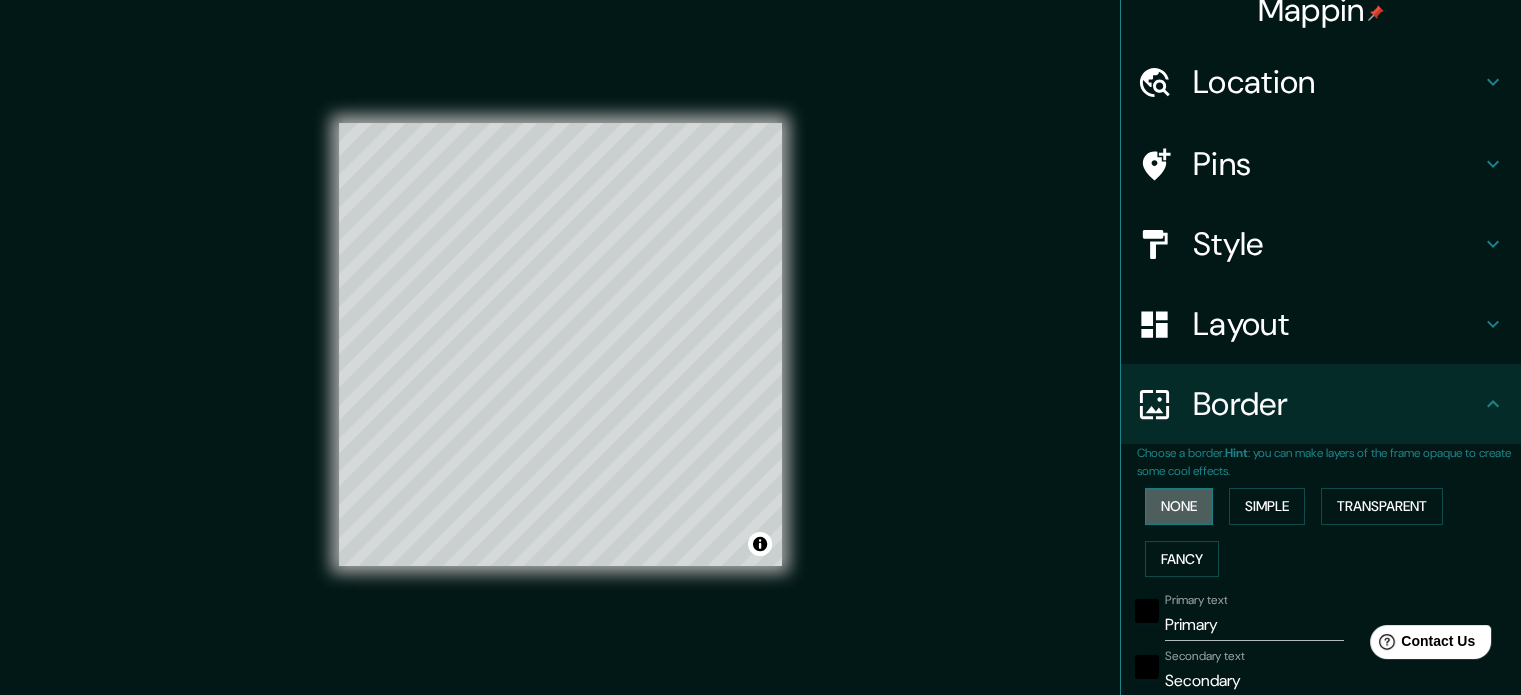 click on "None" at bounding box center (1179, 506) 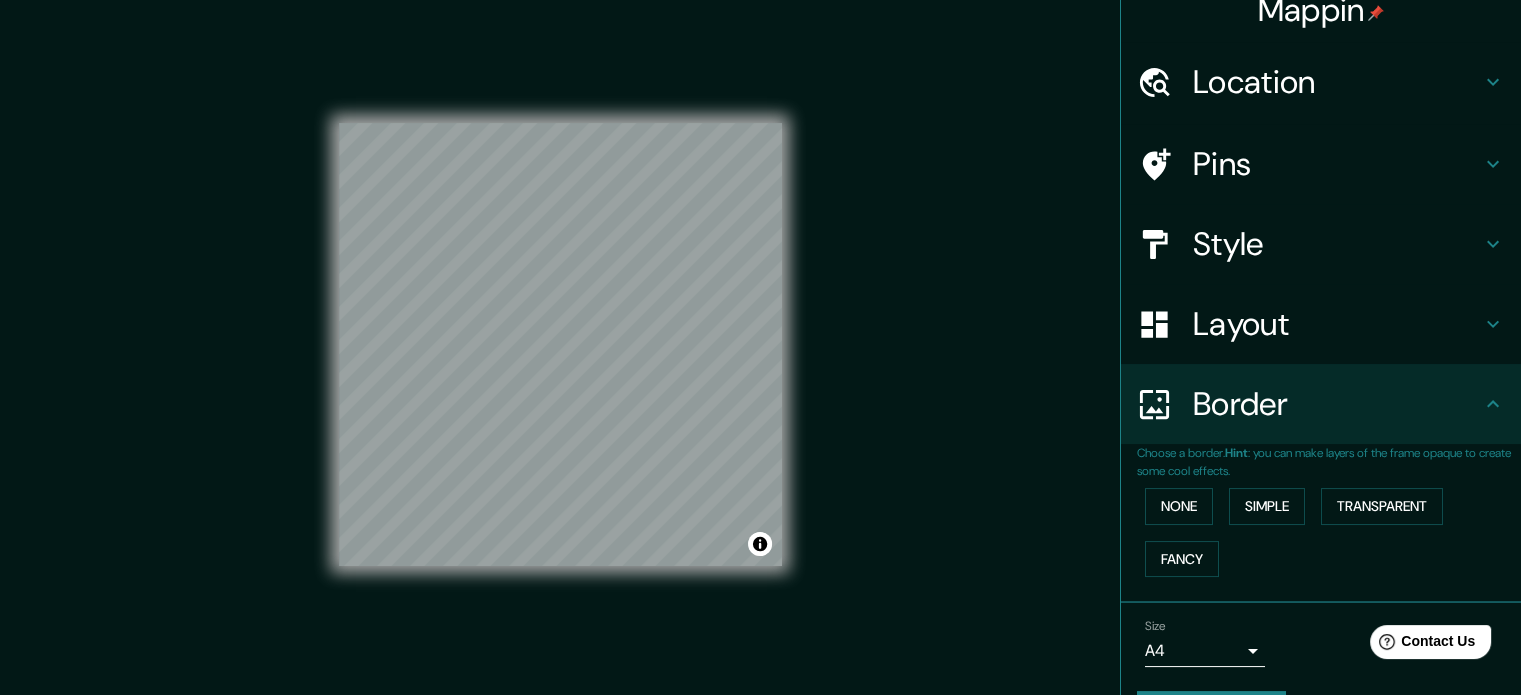 click on "None Simple Transparent Fancy" at bounding box center [1329, 532] 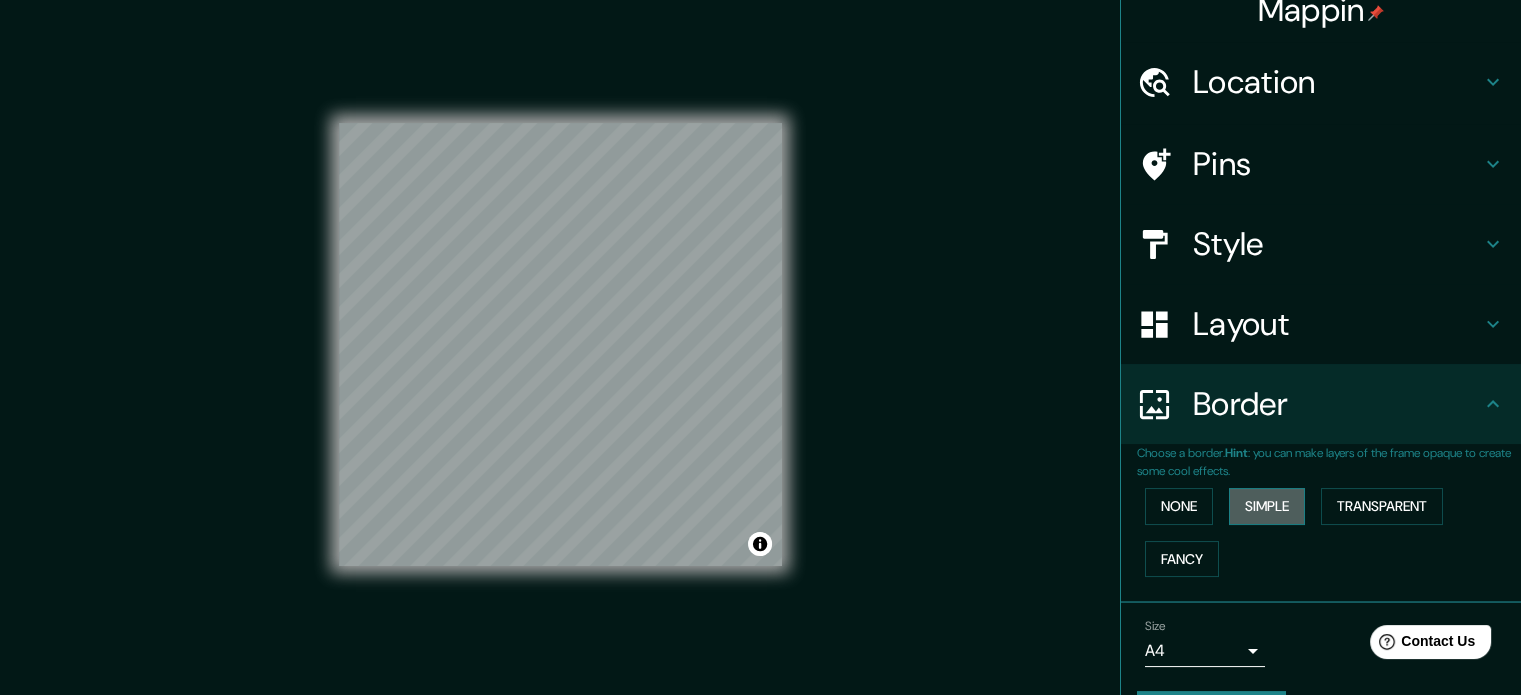 click on "Simple" at bounding box center [1267, 506] 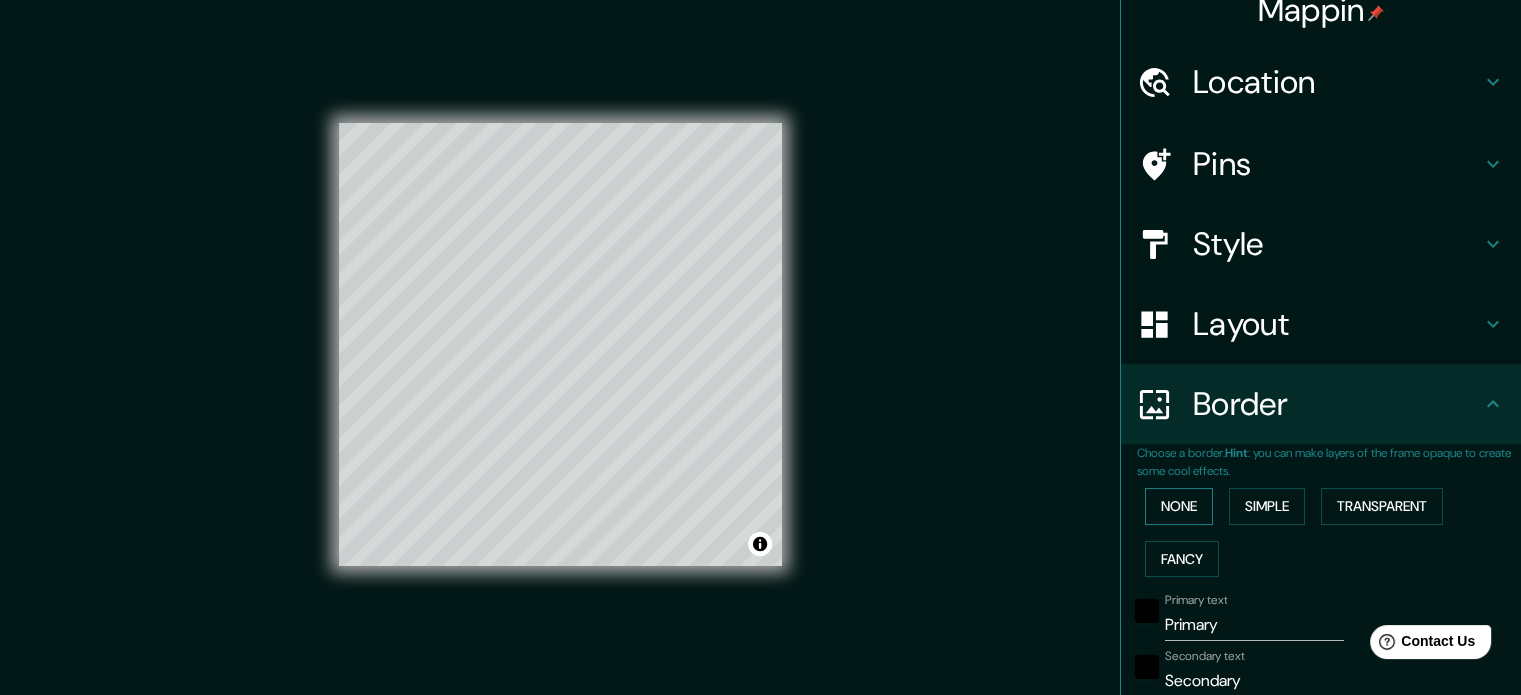 click on "None" at bounding box center [1179, 506] 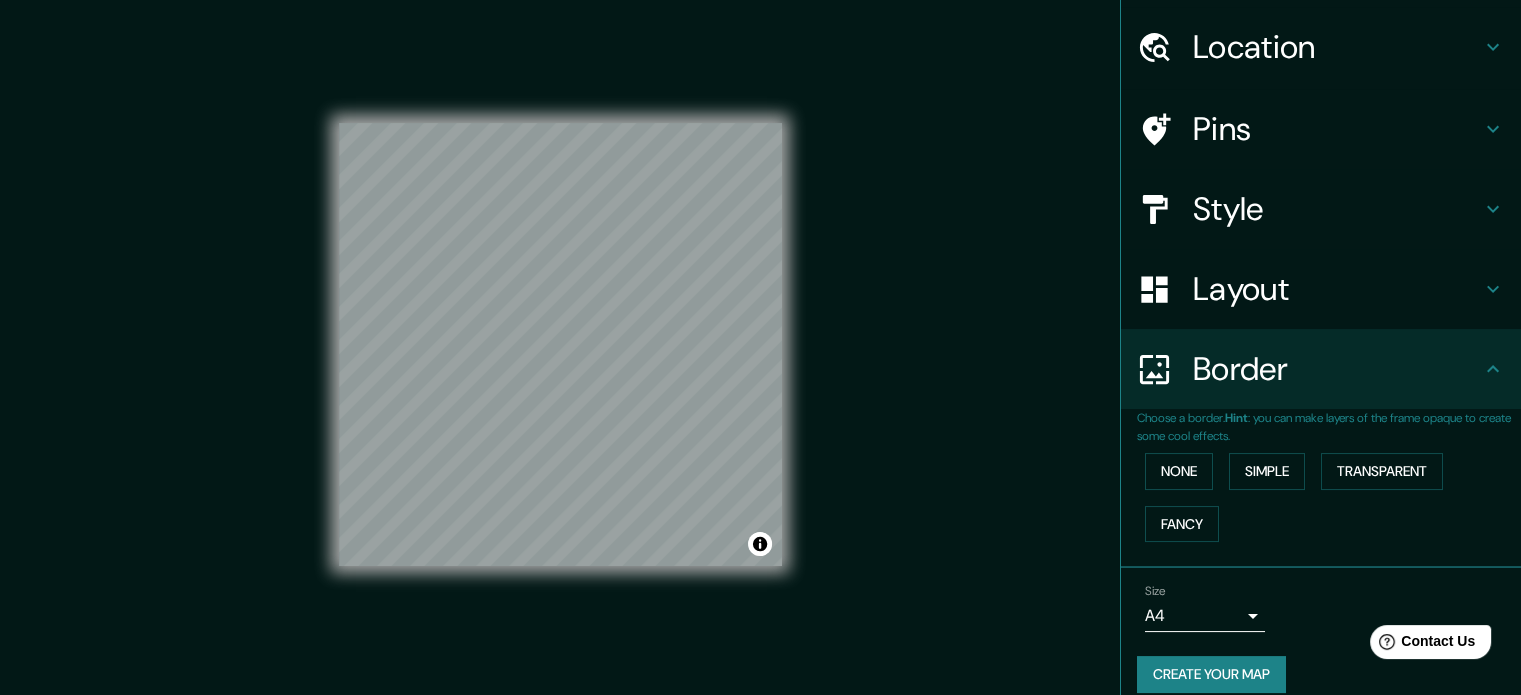 scroll, scrollTop: 76, scrollLeft: 0, axis: vertical 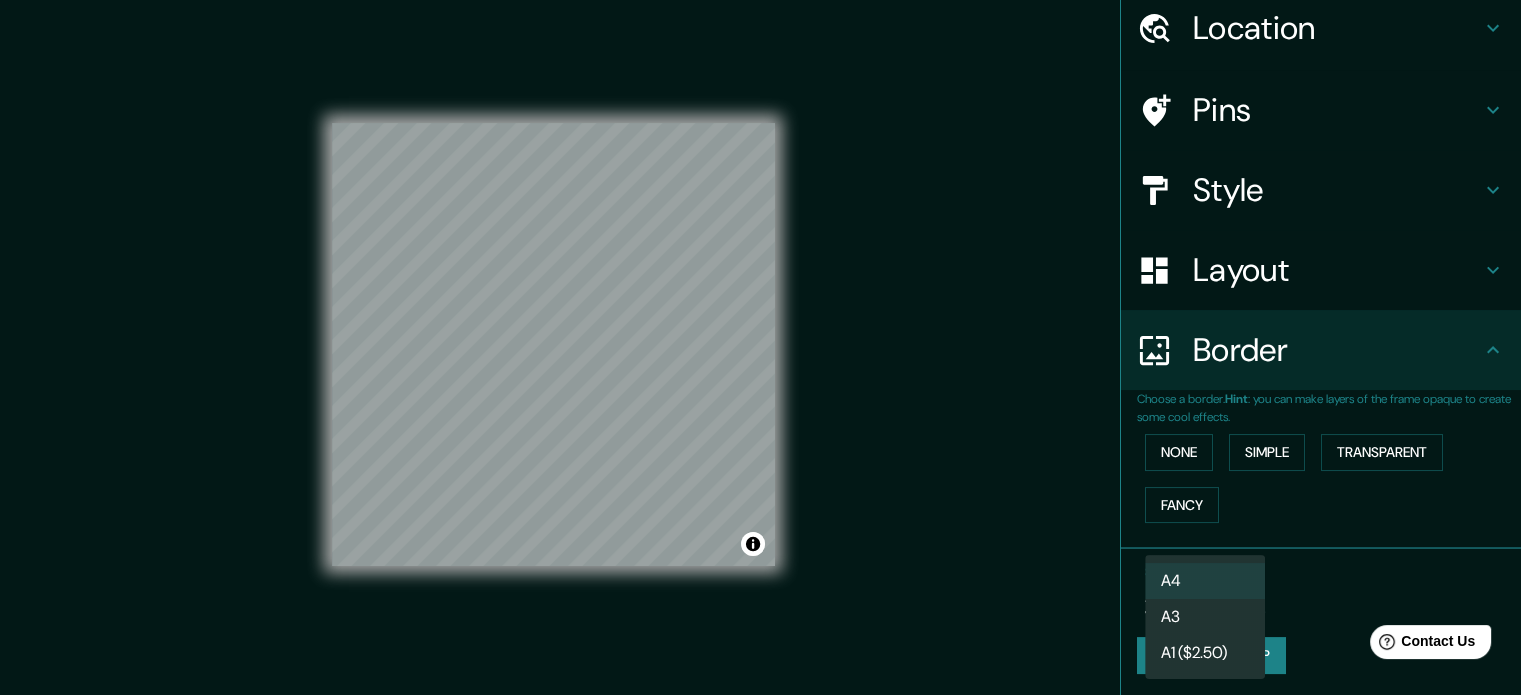 click on "Mappin Location Osakaallee, [NUMBER] [CITY], [COUNTRY] Pins Style Layout Border Choose a border.  Hint : you can make layers of the frame opaque to create some cool effects. None Simple Transparent Fancy Size A4 single Create your map © Mapbox   © OpenStreetMap   Improve this map Any problems, suggestions, or concerns please email    help@mappin.pro . . . A4 A3 A1 ($2.50)" at bounding box center (760, 347) 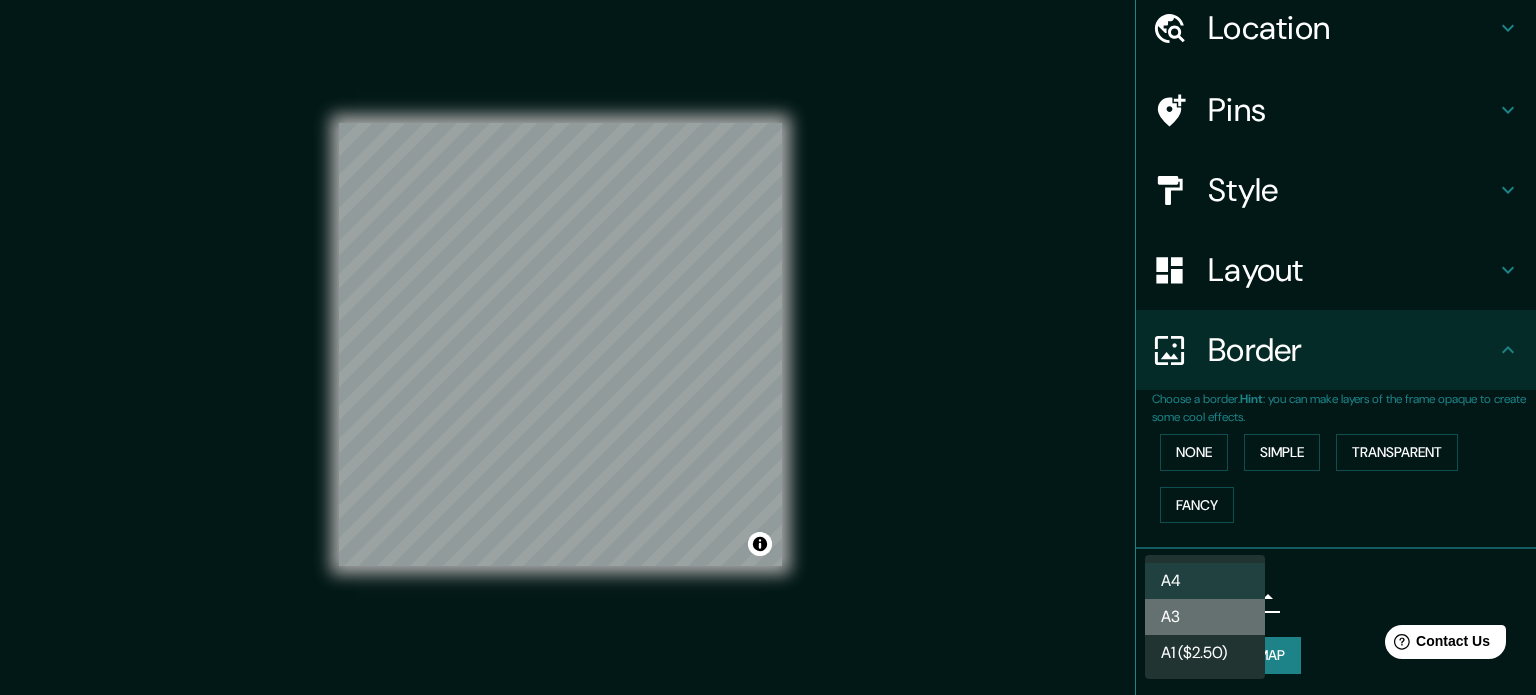 click on "A3" at bounding box center [1205, 617] 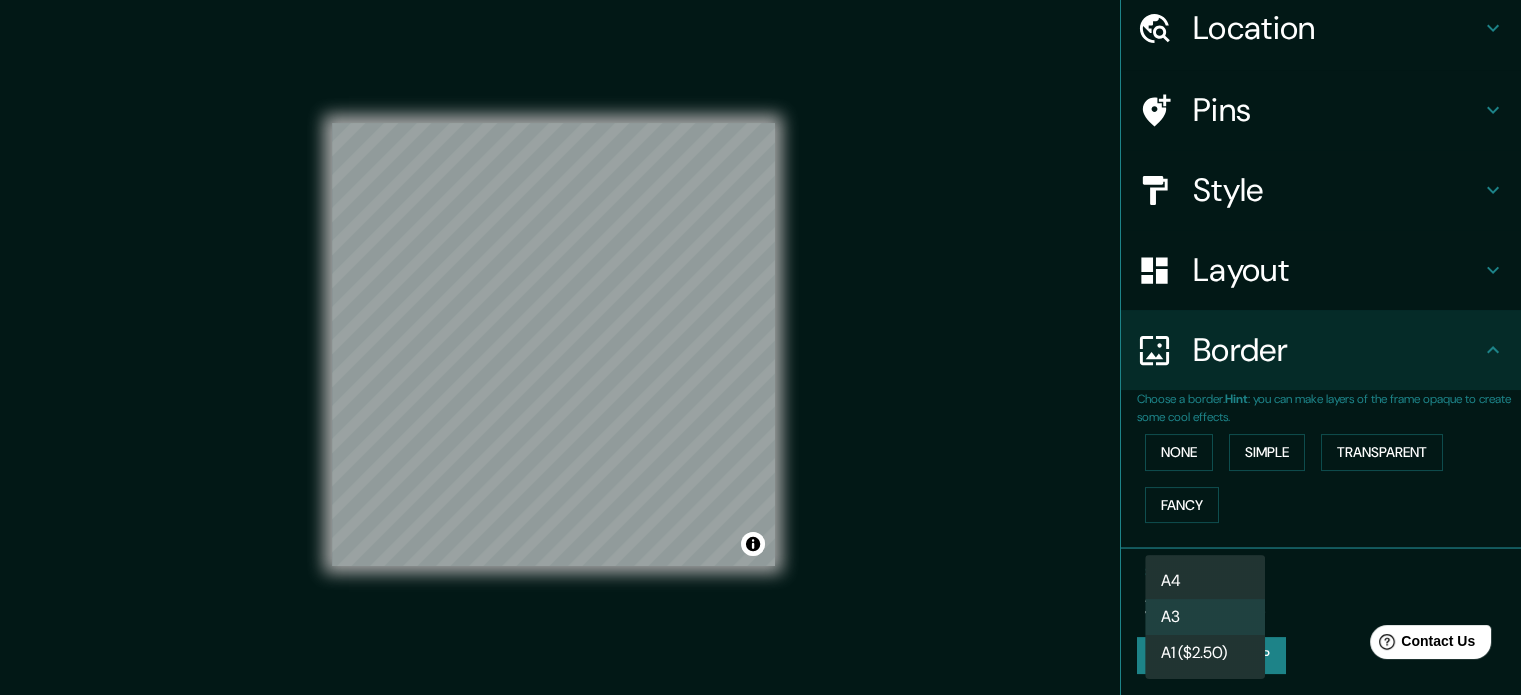 click on "Mappin Location Osakaallee, [NUMBER] [CITY], [COUNTRY] Pins Style Layout Border Choose a border.  Hint : you can make layers of the frame opaque to create some cool effects. None Simple Transparent Fancy Size A3 a4 Create your map © Mapbox   © OpenStreetMap   Improve this map Any problems, suggestions, or concerns please email    help@mappin.pro . . . A4 A3 A1 ($2.50)" at bounding box center [760, 347] 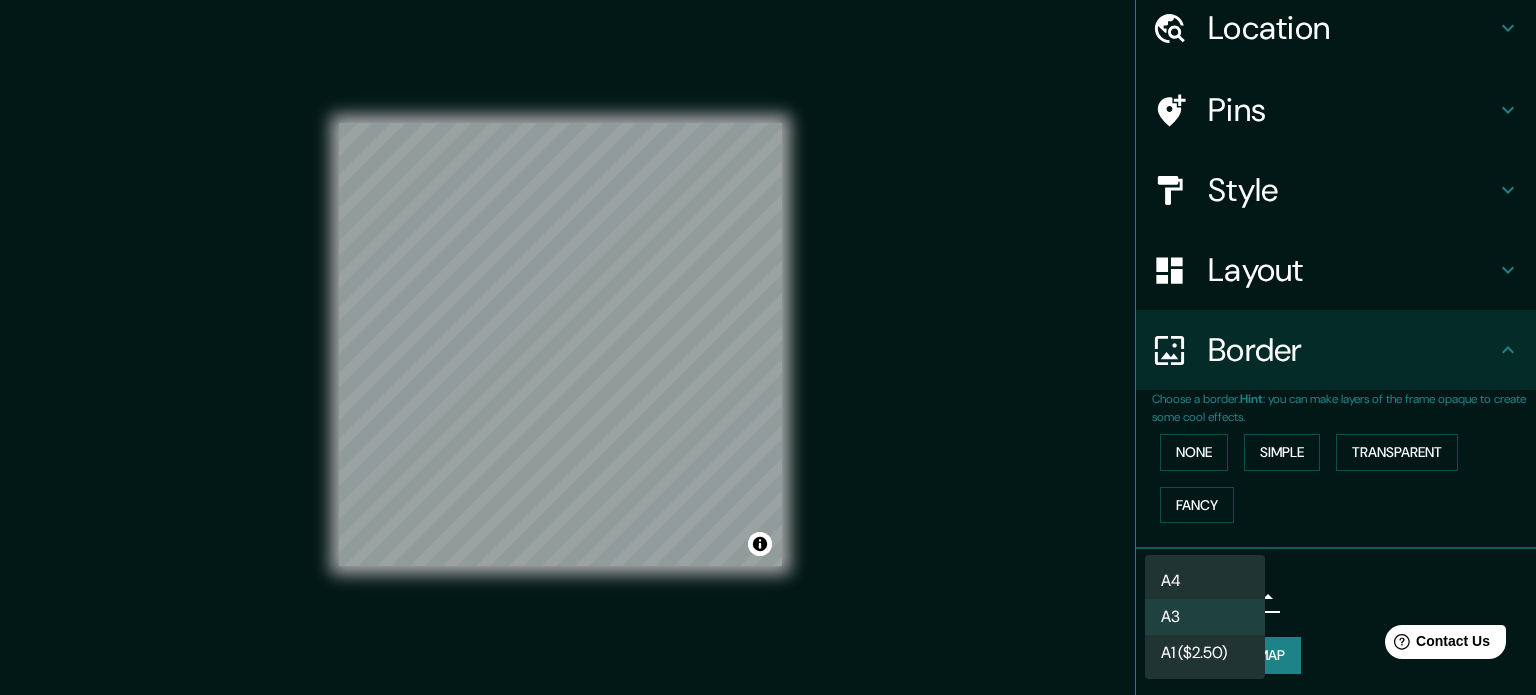 click on "A1 ($2.50)" at bounding box center (1205, 653) 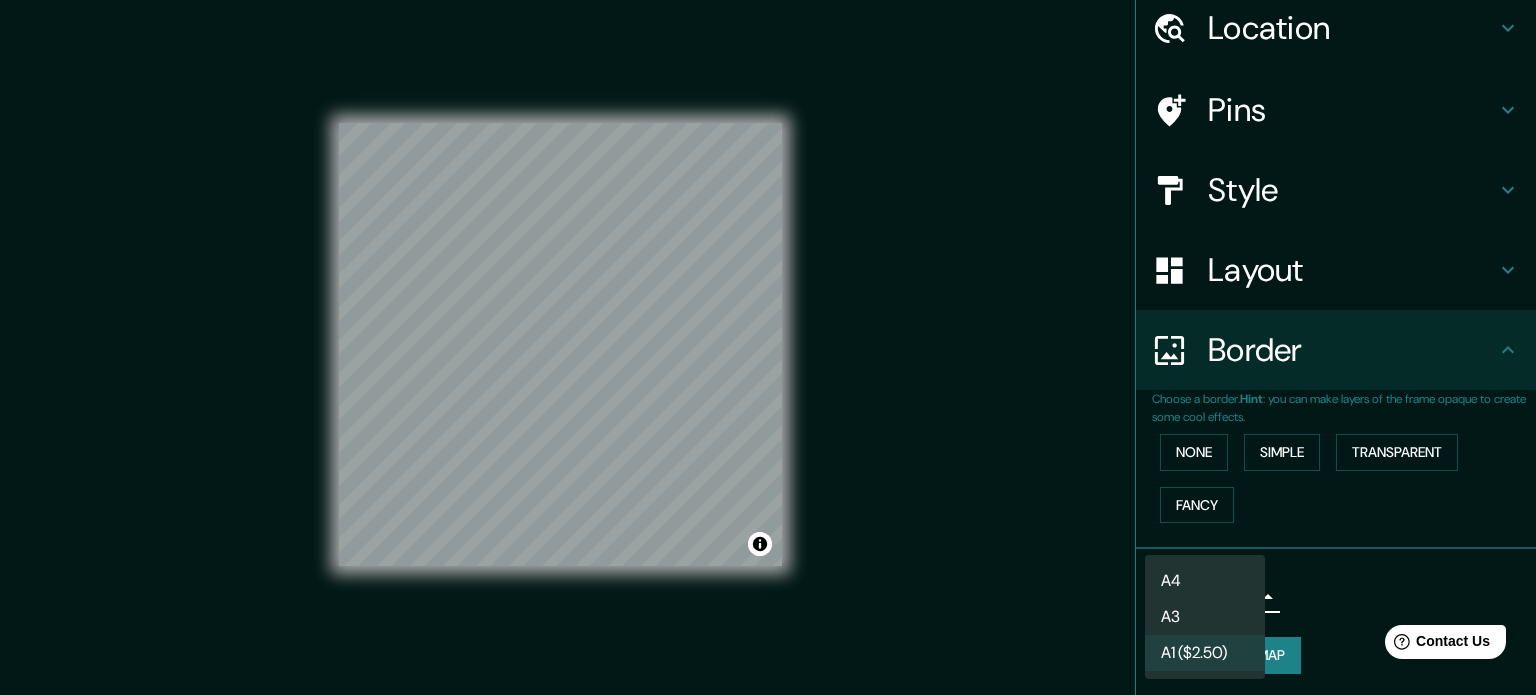 click on "Mappin Location Osakaallee, [NUMBER] [CITY], [COUNTRY] Pins Style Layout Border Choose a border.  Hint : you can make layers of the frame opaque to create some cool effects. None Simple Transparent Fancy Size A1 ($2.50) a3 Create your map © Mapbox   © OpenStreetMap   Improve this map Any problems, suggestions, or concerns please email    help@mappin.pro . . . A4 A3 A1 ($2.50)" at bounding box center (768, 347) 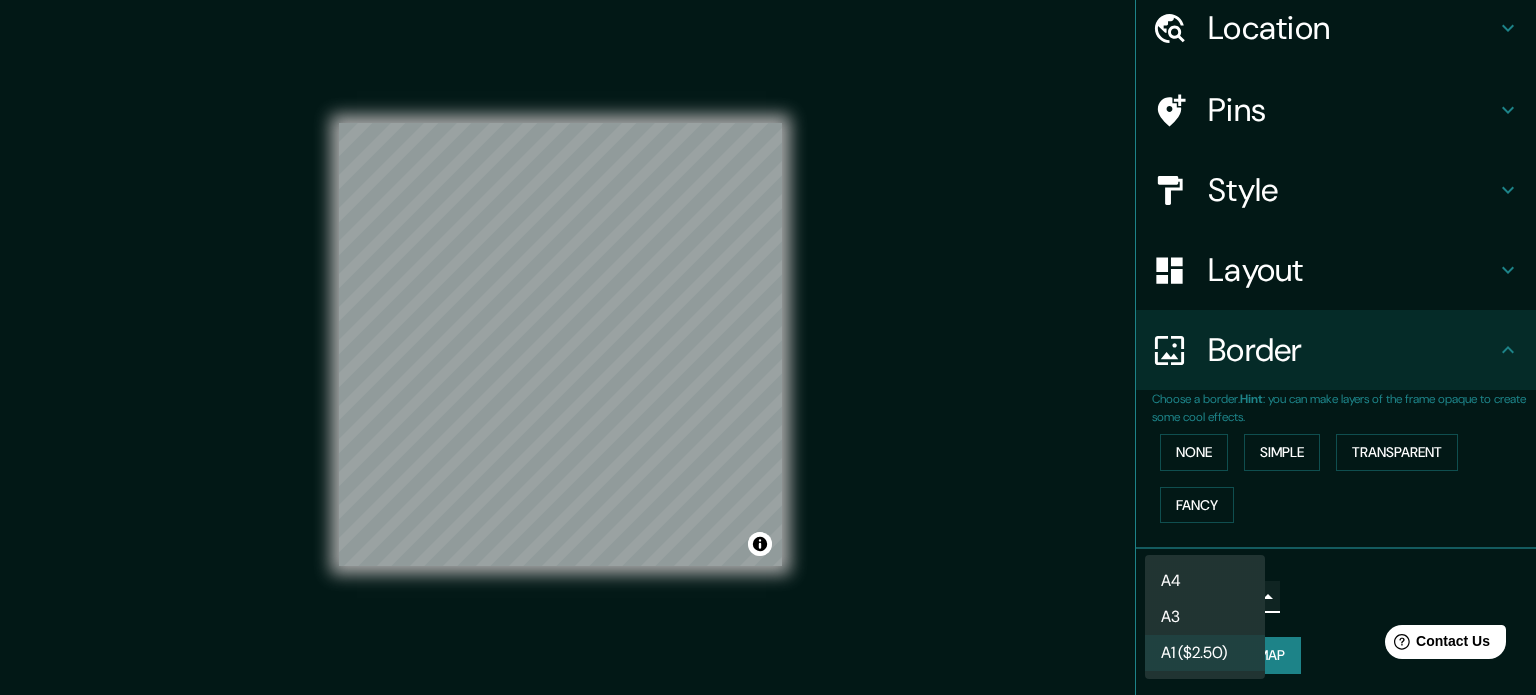 type on "a4" 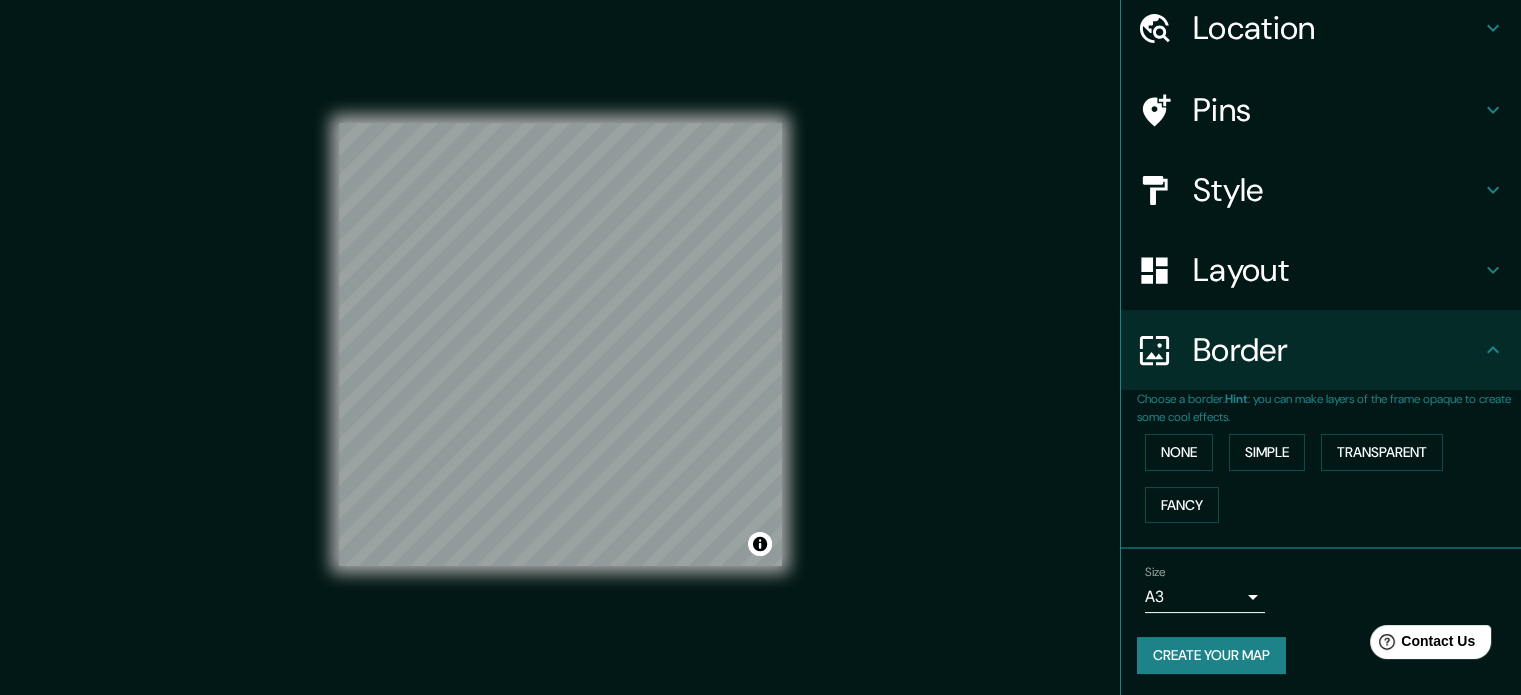 scroll, scrollTop: 0, scrollLeft: 0, axis: both 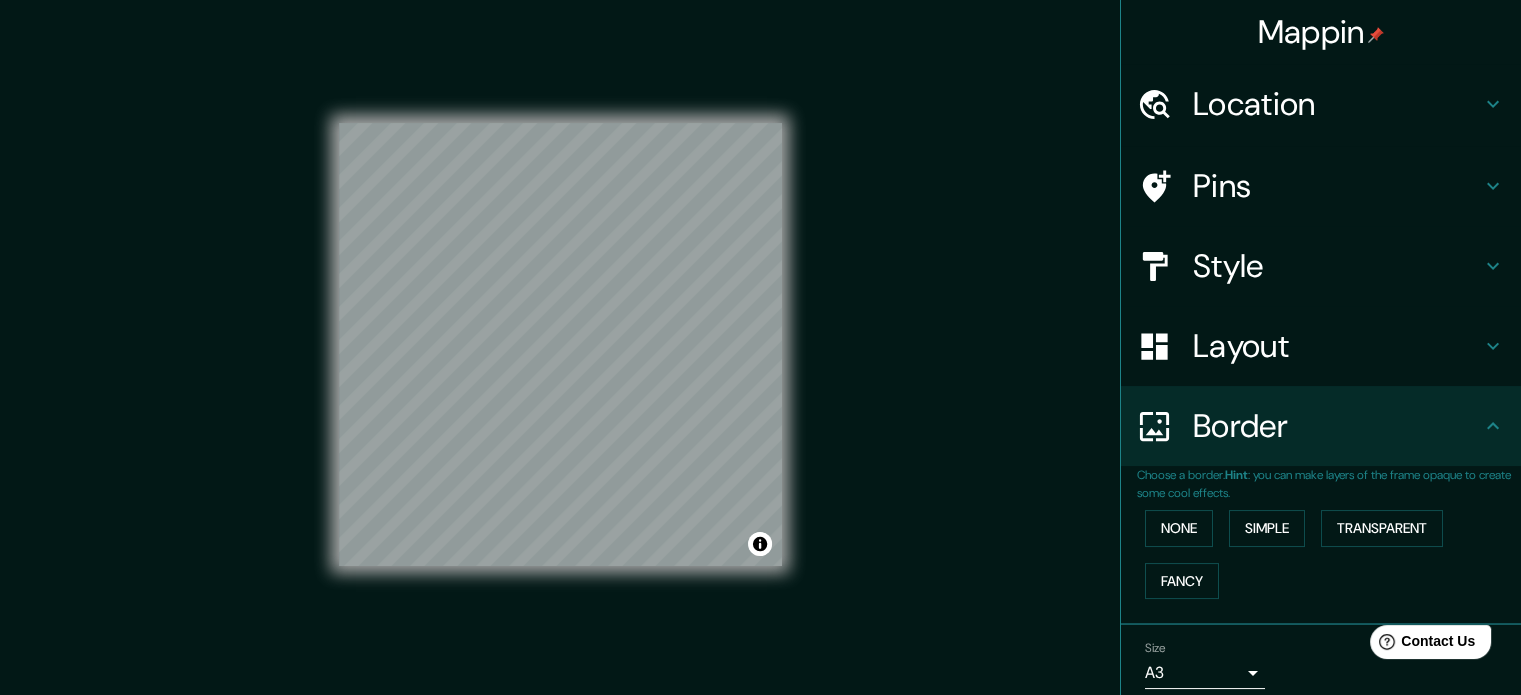 click on "Mappin" at bounding box center (1321, 32) 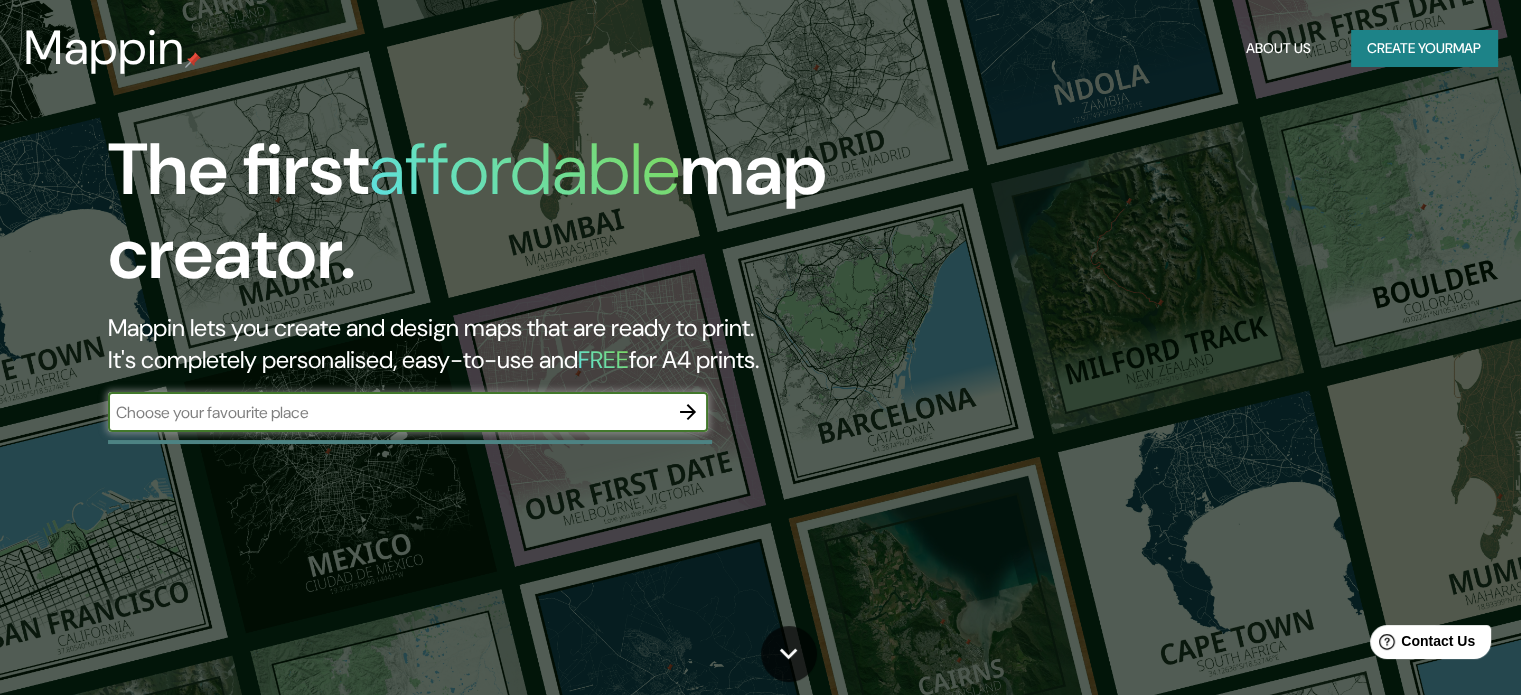 click on "Create your   map" at bounding box center (1424, 48) 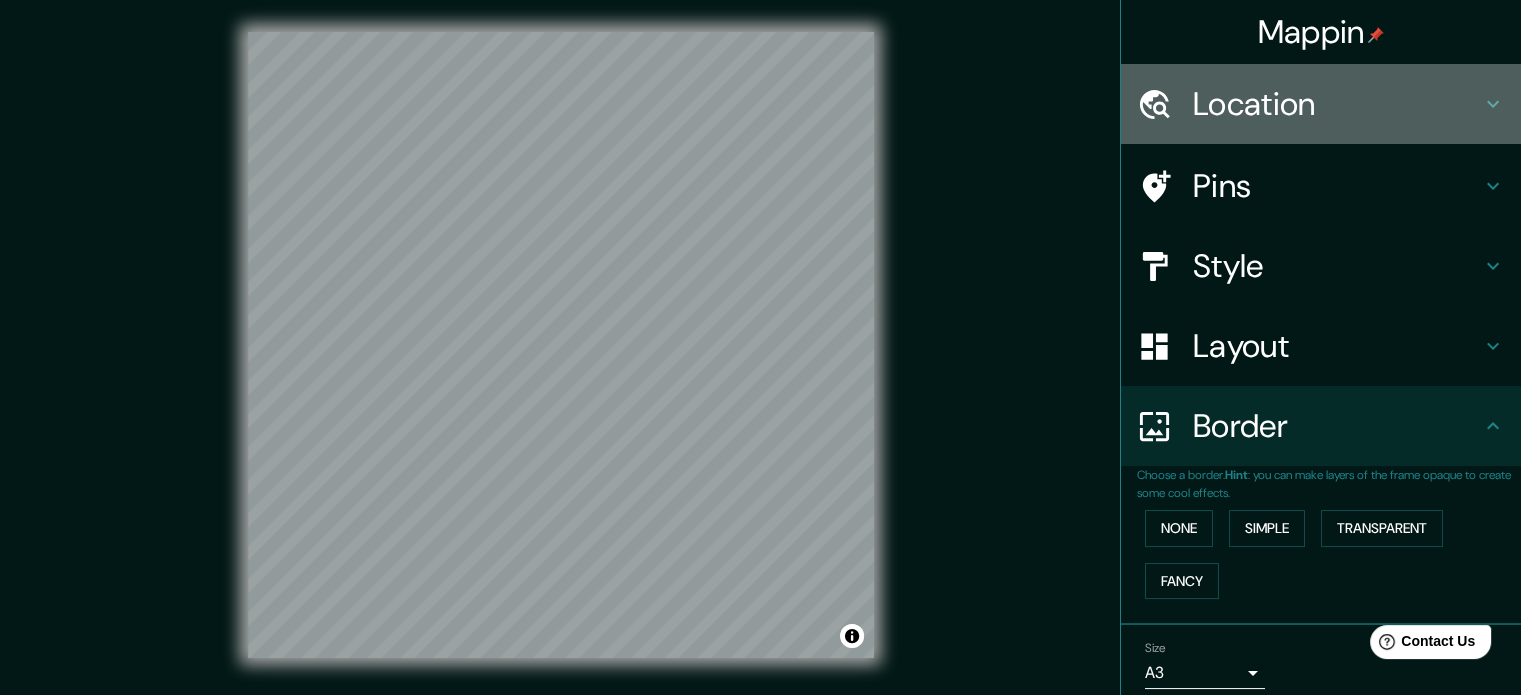 click on "Location" at bounding box center [1337, 104] 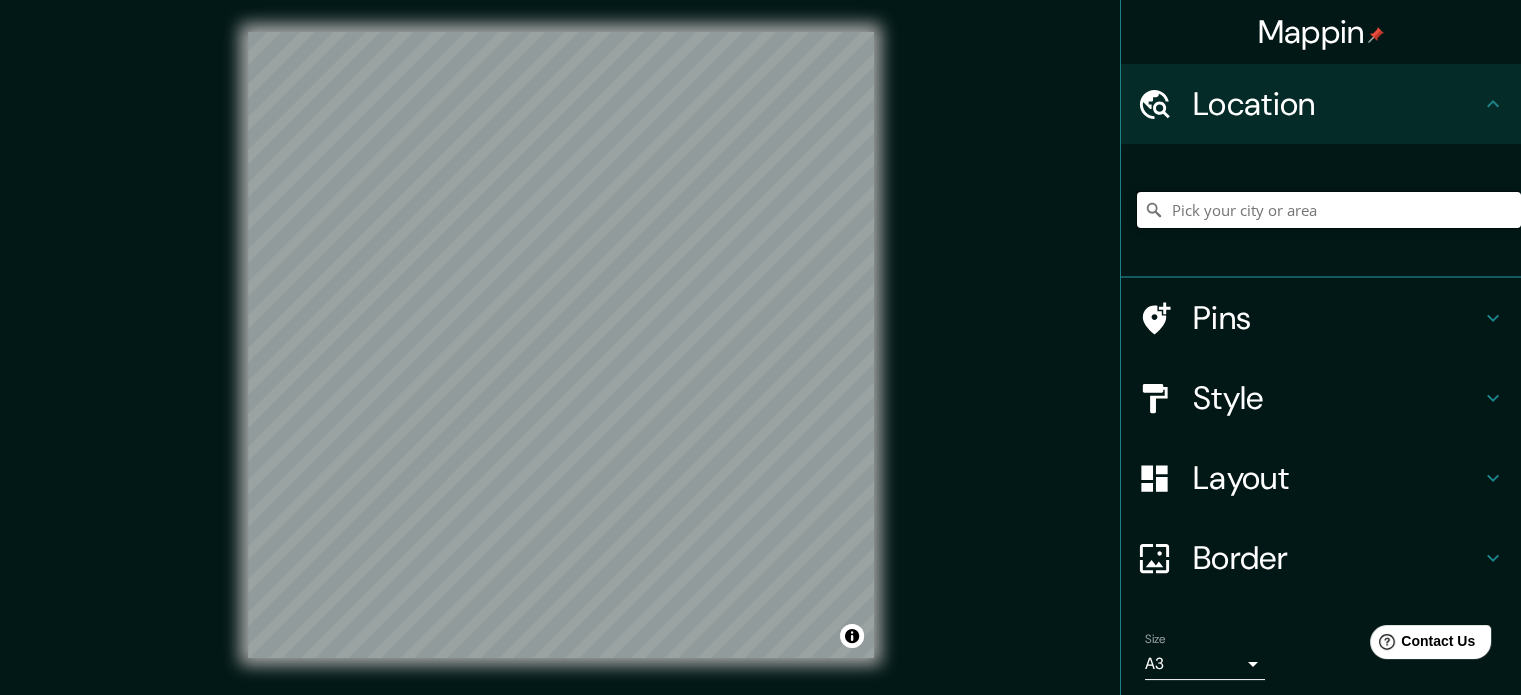 click at bounding box center [1329, 210] 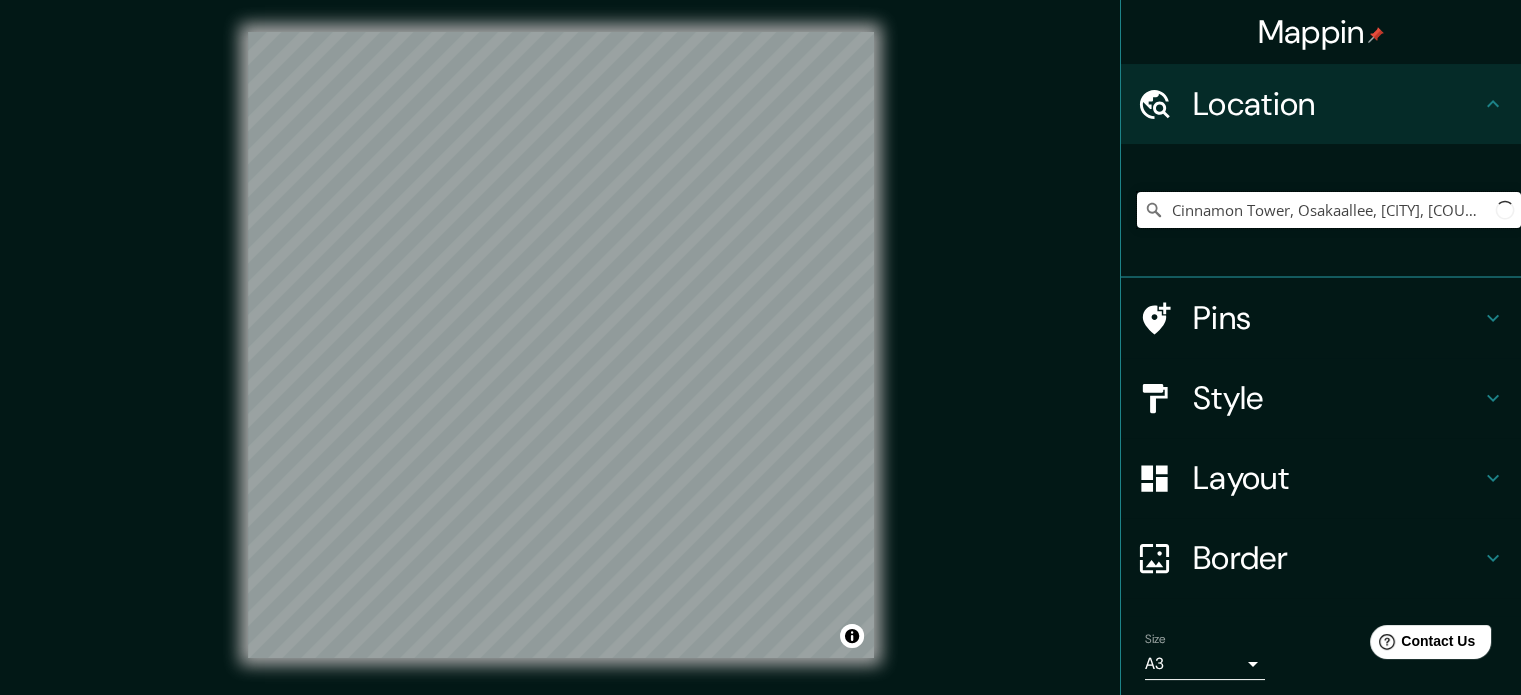 scroll, scrollTop: 0, scrollLeft: 44, axis: horizontal 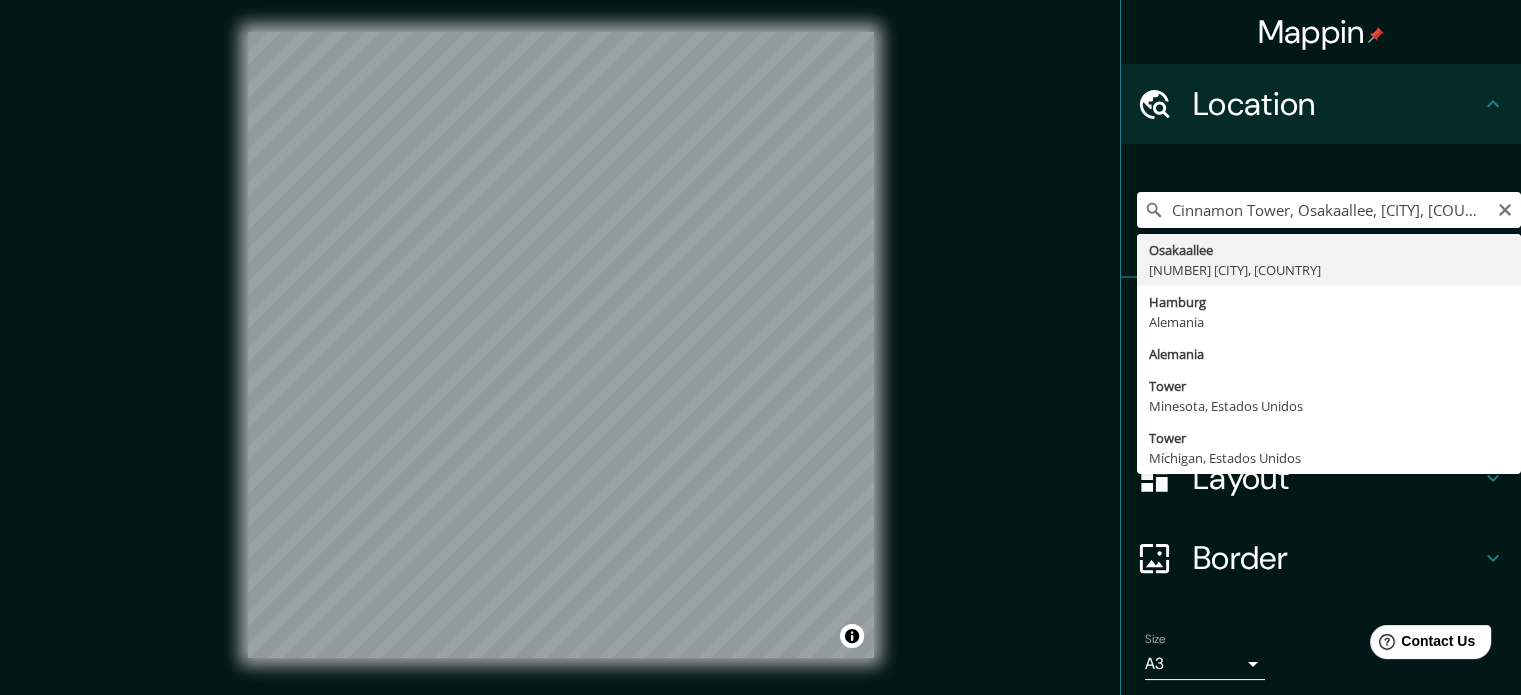 type on "Osakaallee, [NUMBER] [CITY], [COUNTRY]" 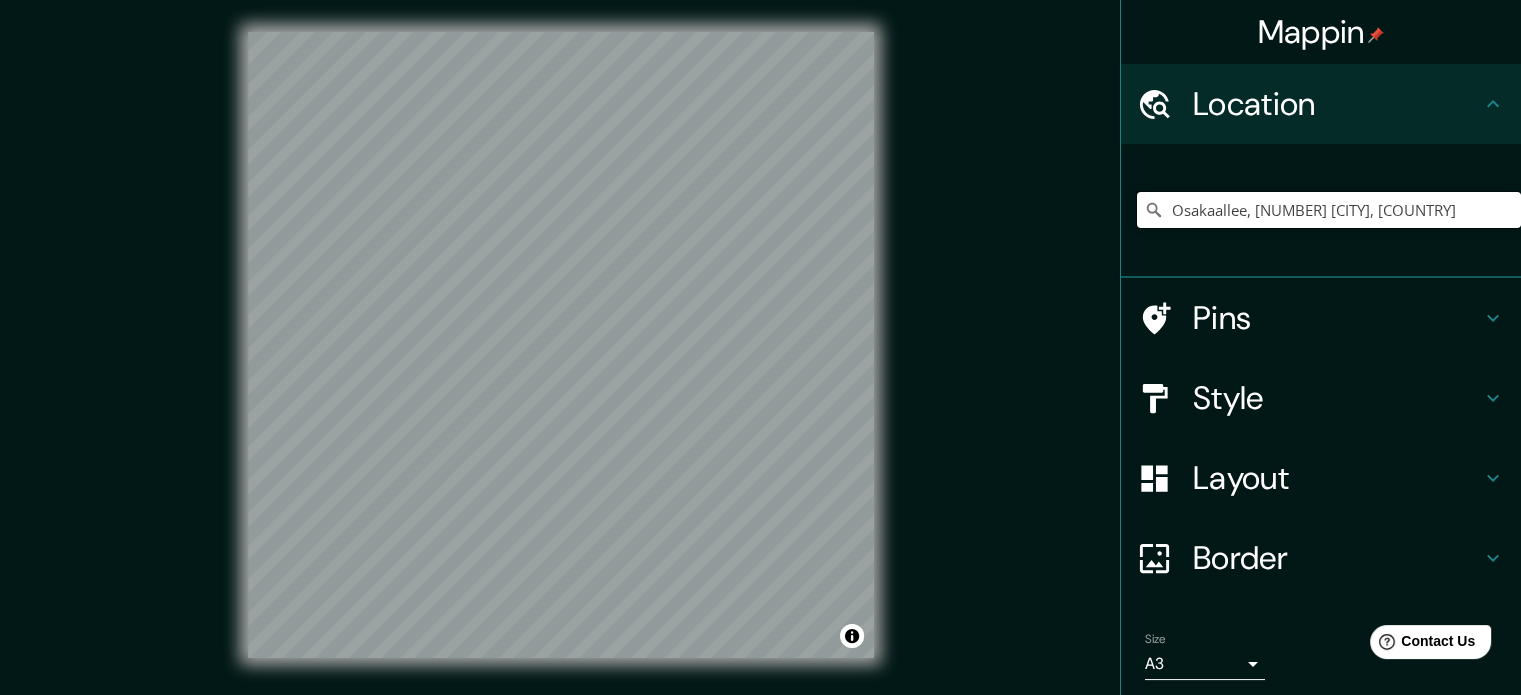 drag, startPoint x: 1456, startPoint y: 207, endPoint x: 1095, endPoint y: 198, distance: 361.11218 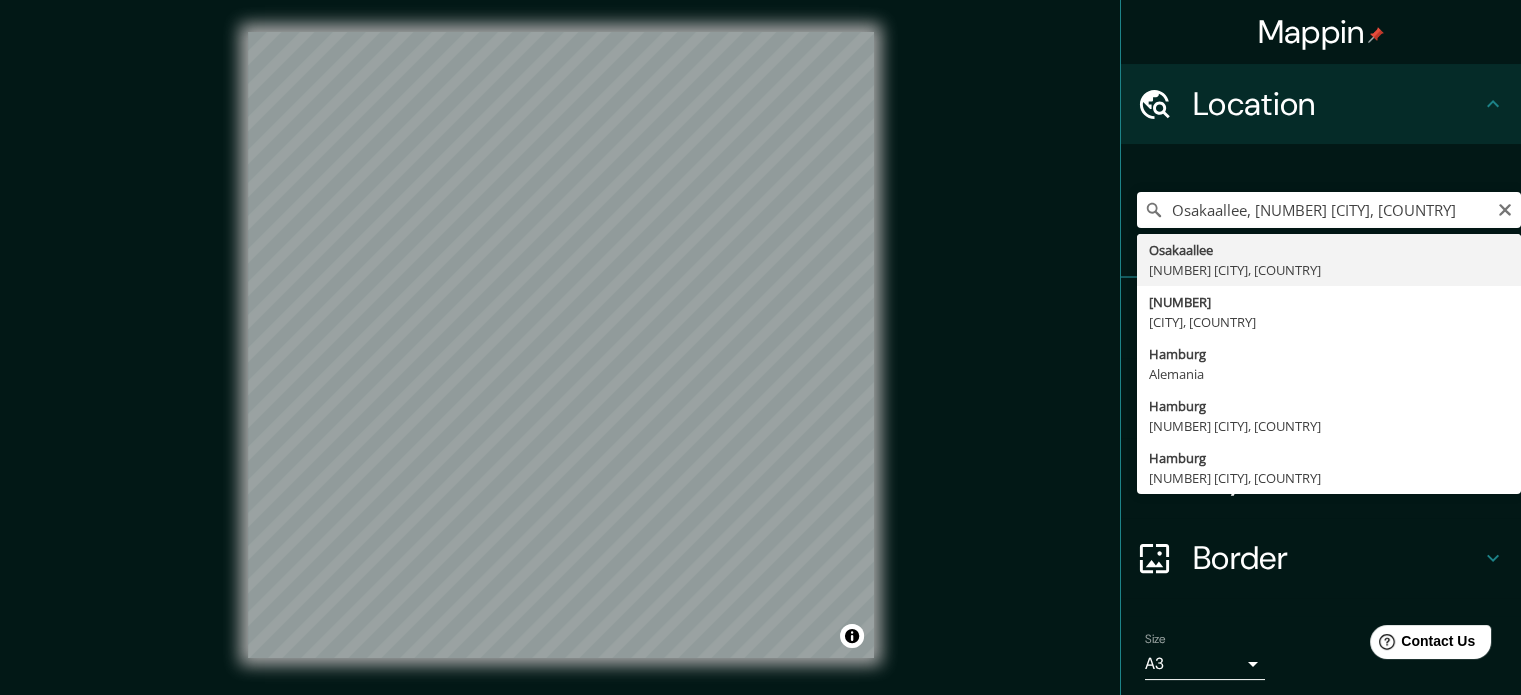 click on "Mappin Location Osakaallee, [NUMBER] [CITY], [COUNTRY] Osakaallee  [NUMBER] [CITY], [COUNTRY] [NUMBER]  [CITY], [COUNTRY] [CITY]  [COUNTRY] Hamburg  [NUMBER] [CITY], [COUNTRY] Hamburg  [NUMBER] [CITY], [COUNTRY] Pins Style Layout Border Choose a border.  Hint : you can make layers of the frame opaque to create some cool effects. None Simple Transparent Fancy Size A3 a4 Create your map © Mapbox   © OpenStreetMap   Improve this map Any problems, suggestions, or concerns please email    help@mappin.pro . . ." at bounding box center [760, 361] 